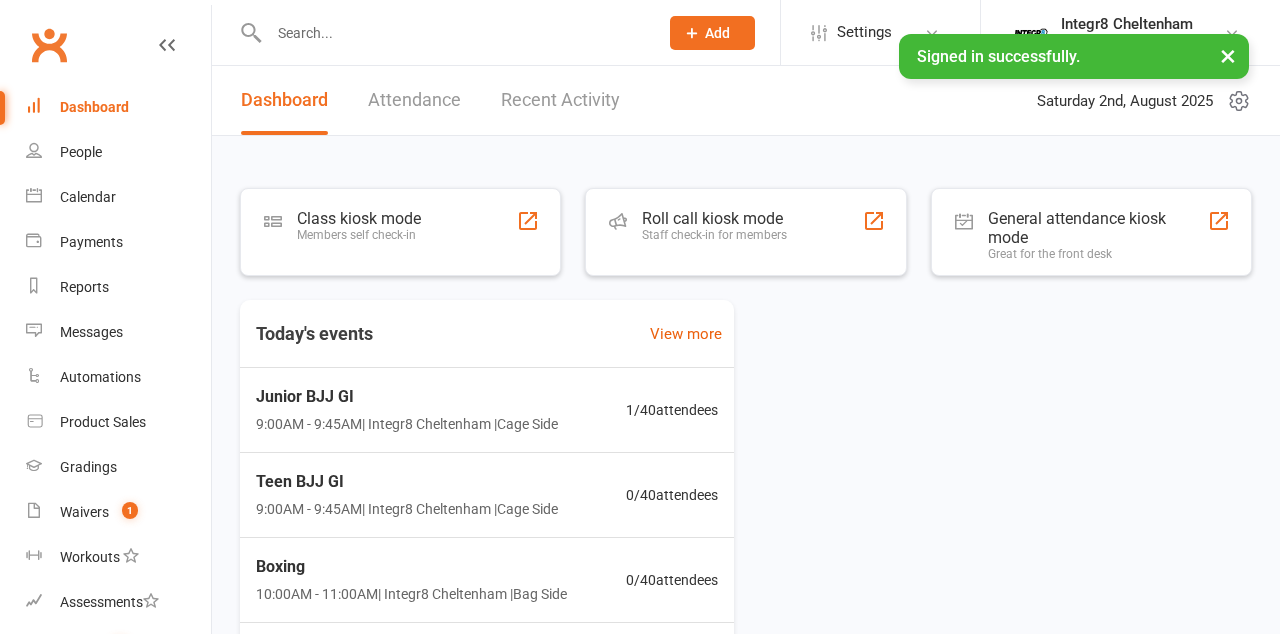 scroll, scrollTop: 0, scrollLeft: 0, axis: both 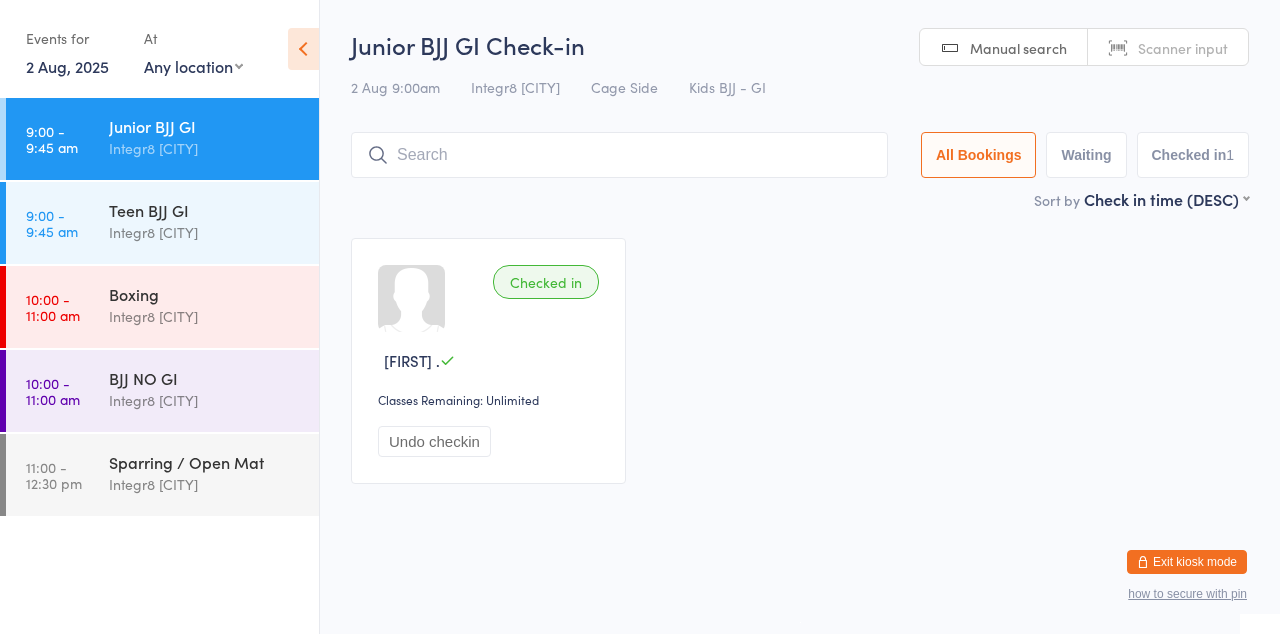 click at bounding box center [619, 155] 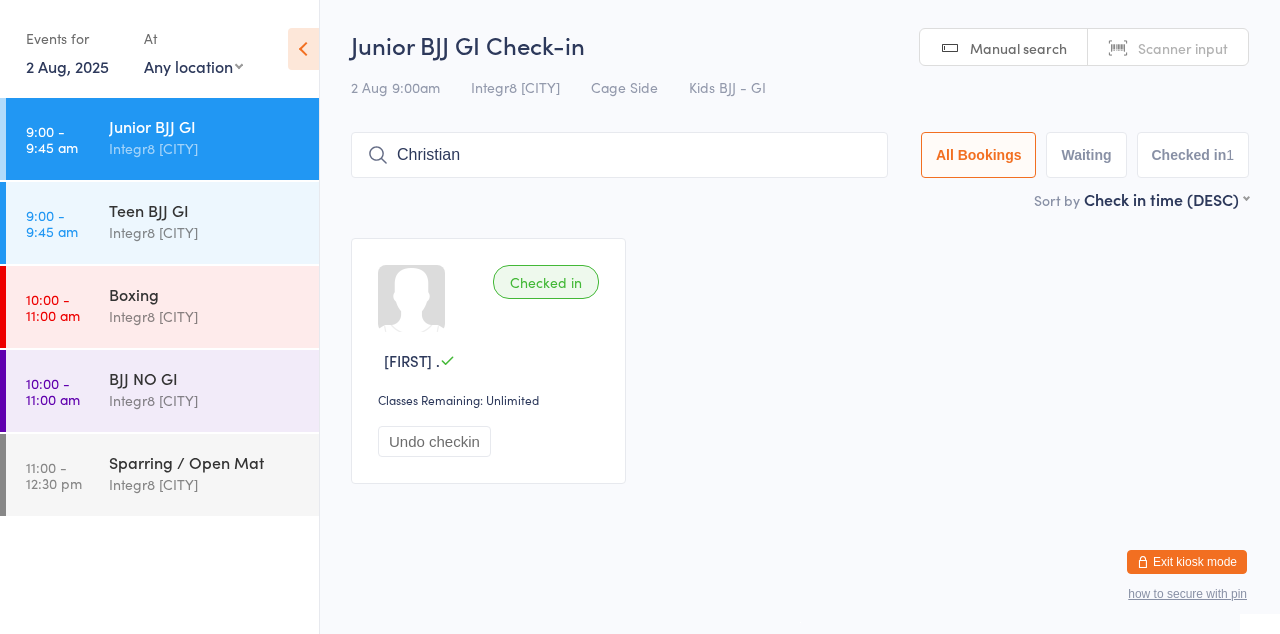 type on "Christian" 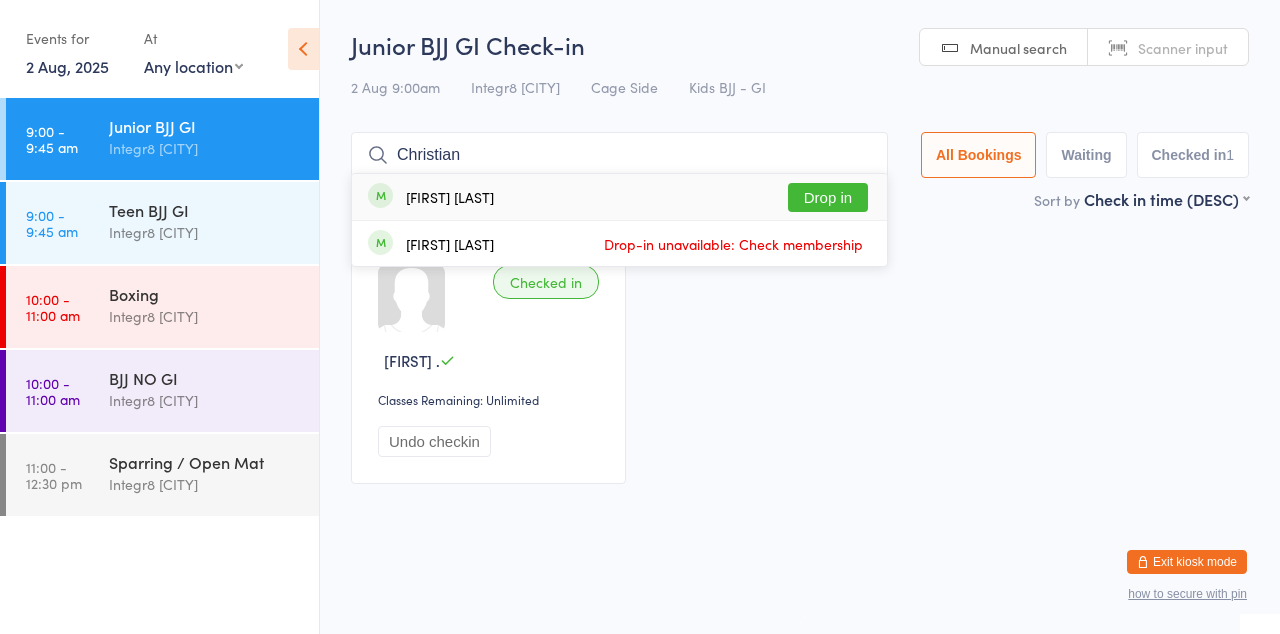 click on "Drop in" at bounding box center [828, 197] 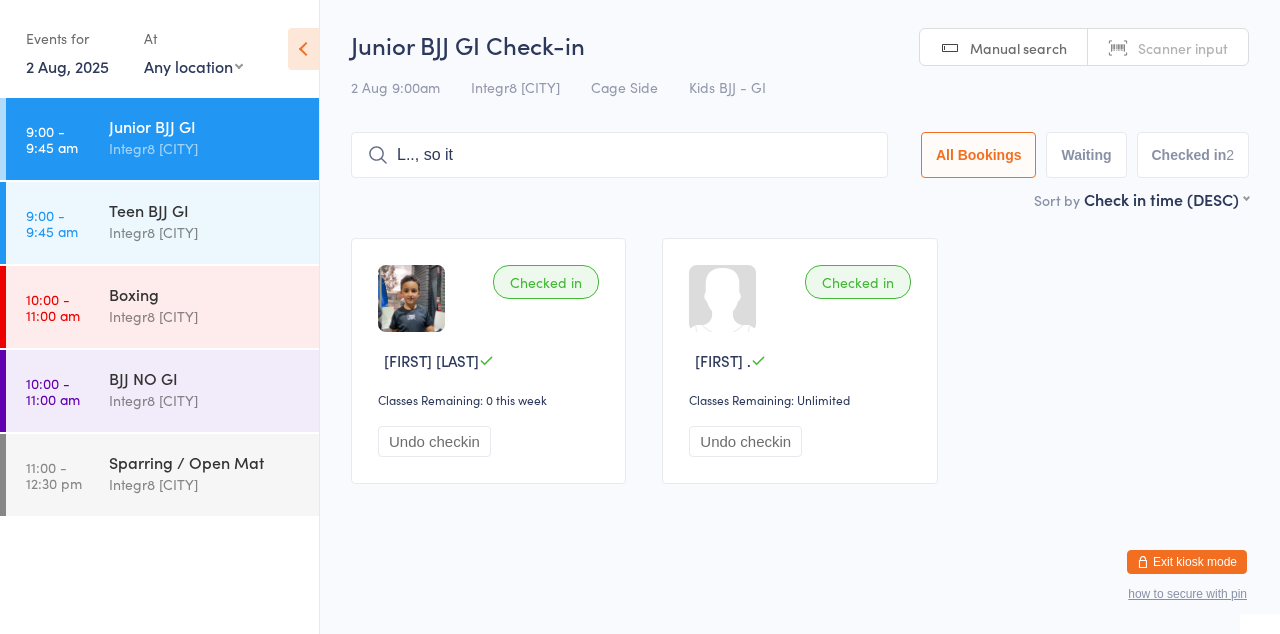 type on "L.., so it" 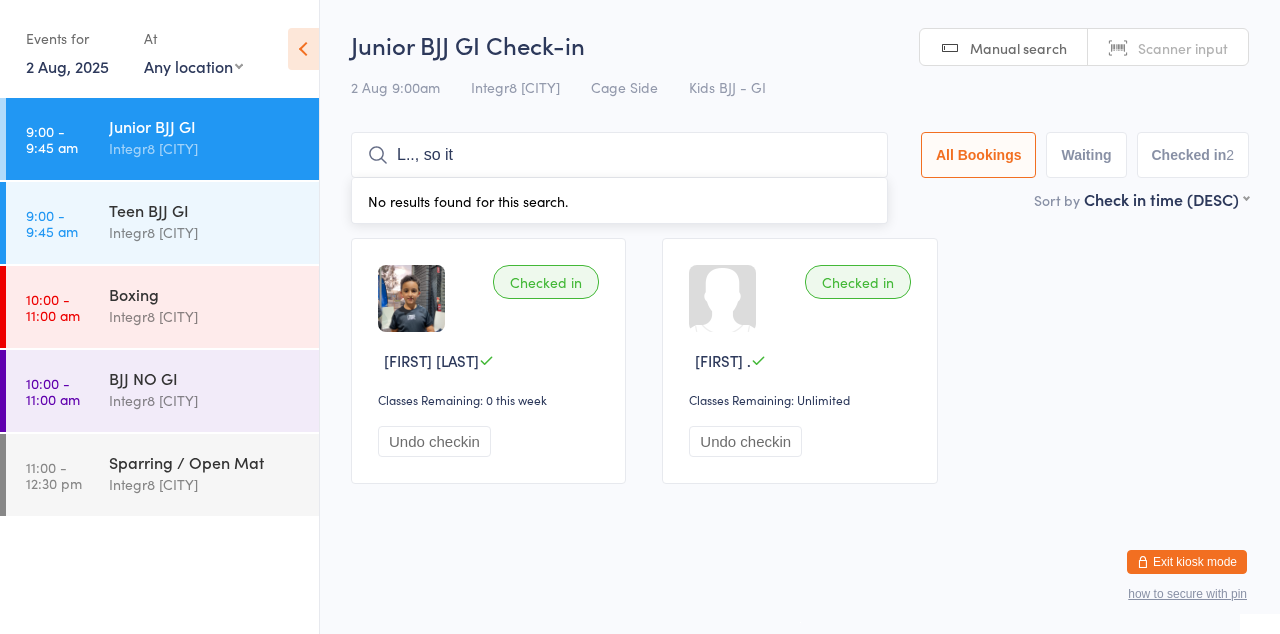 click on "Integr8 [CITY]" at bounding box center [205, 400] 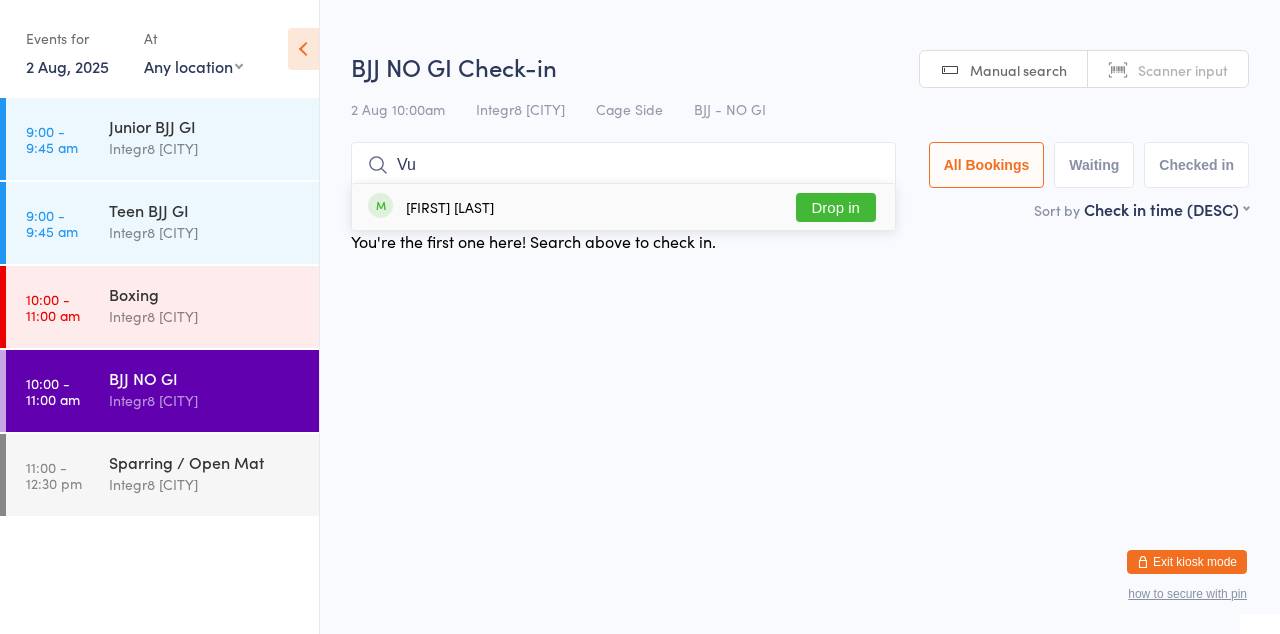 type on "Vu" 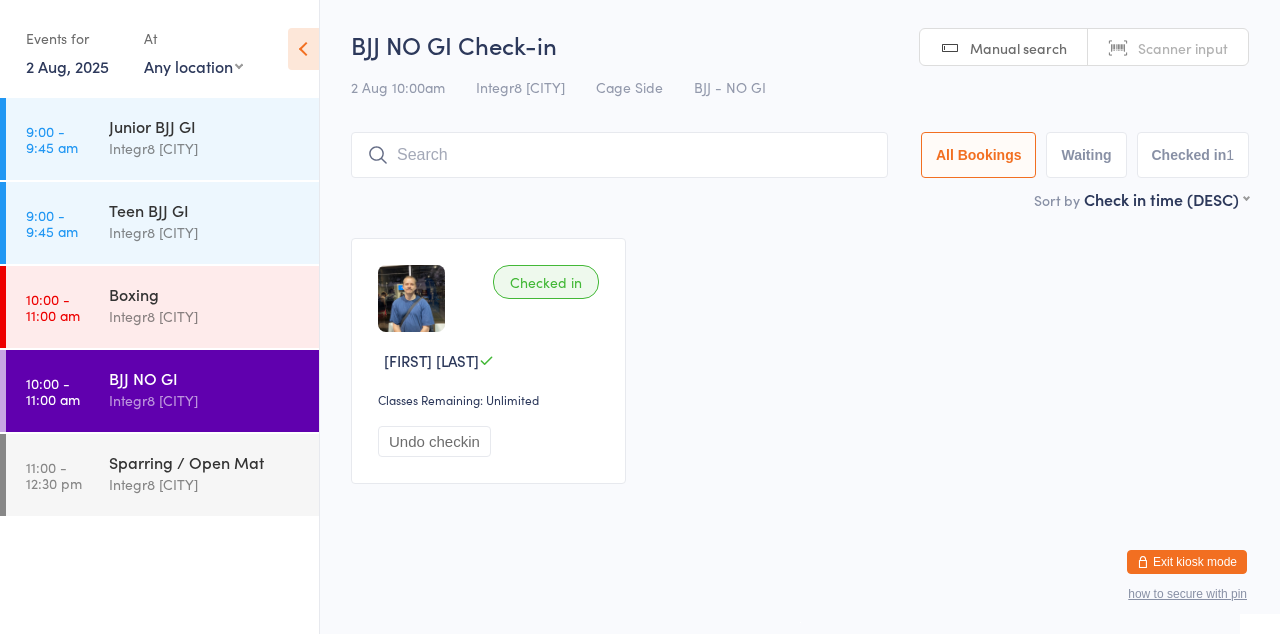 click on "Integr8 [CITY]" at bounding box center (205, 232) 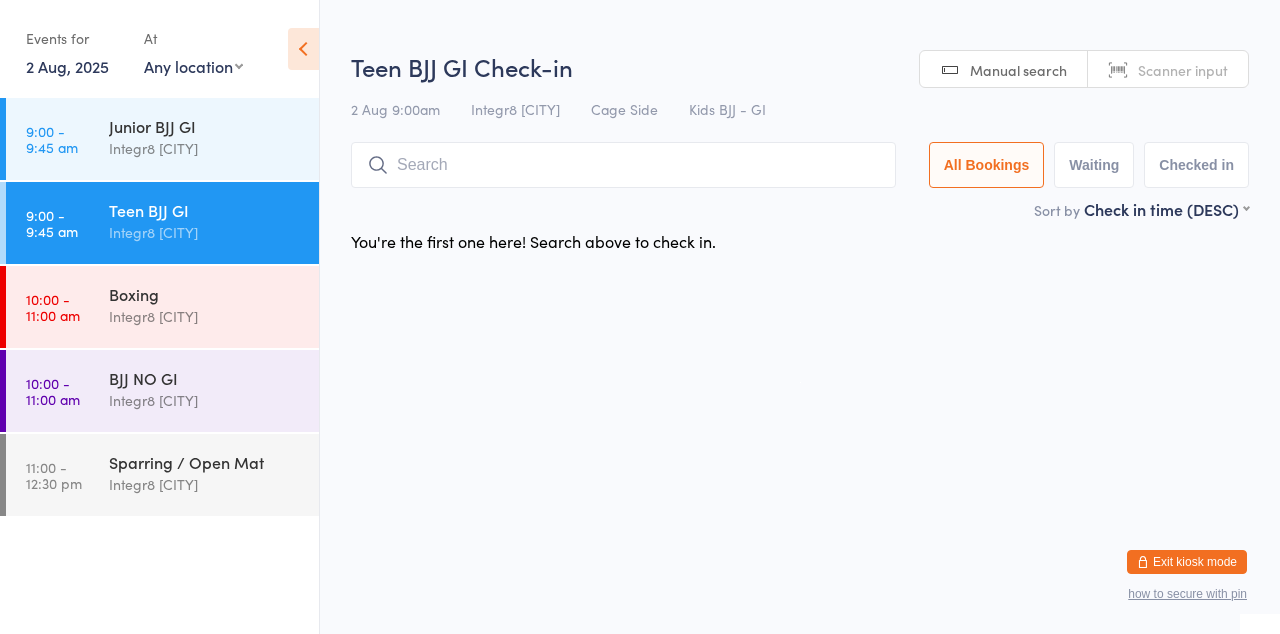 click on "Junior BJJ GI" at bounding box center (205, 126) 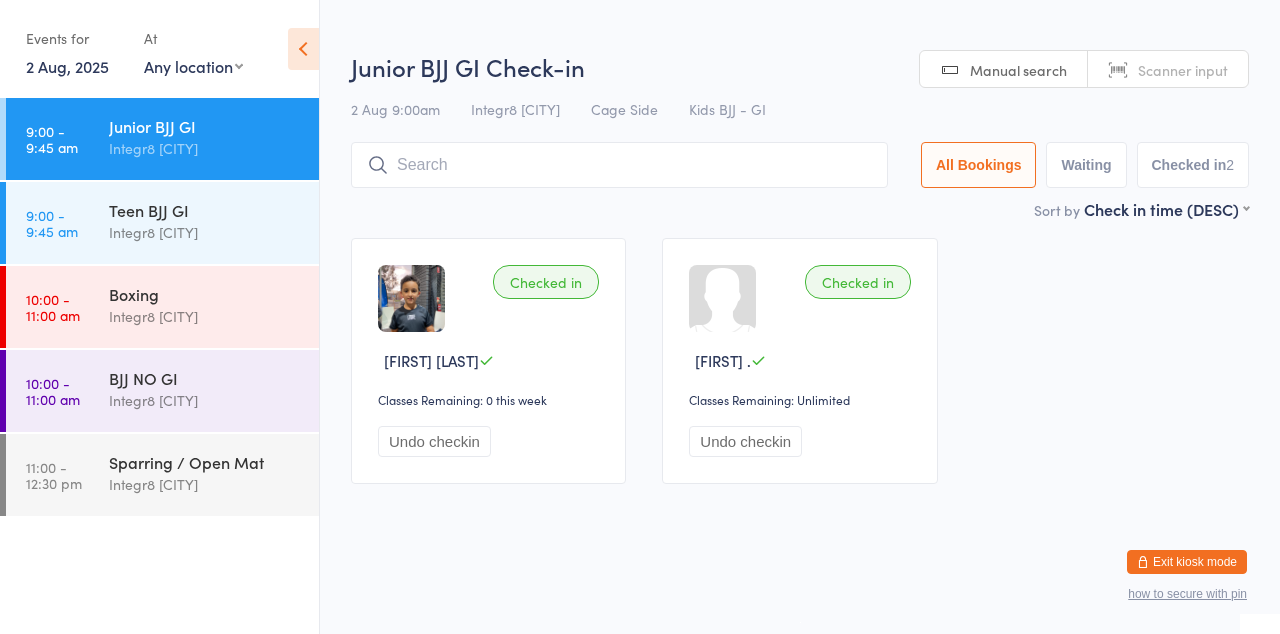 click on "Checked in [FIRST] [LAST]  Classes Remaining: 0 this week   Undo checkin Checked in [FIRST] .  Classes Remaining: Unlimited   Undo checkin" at bounding box center (800, 361) 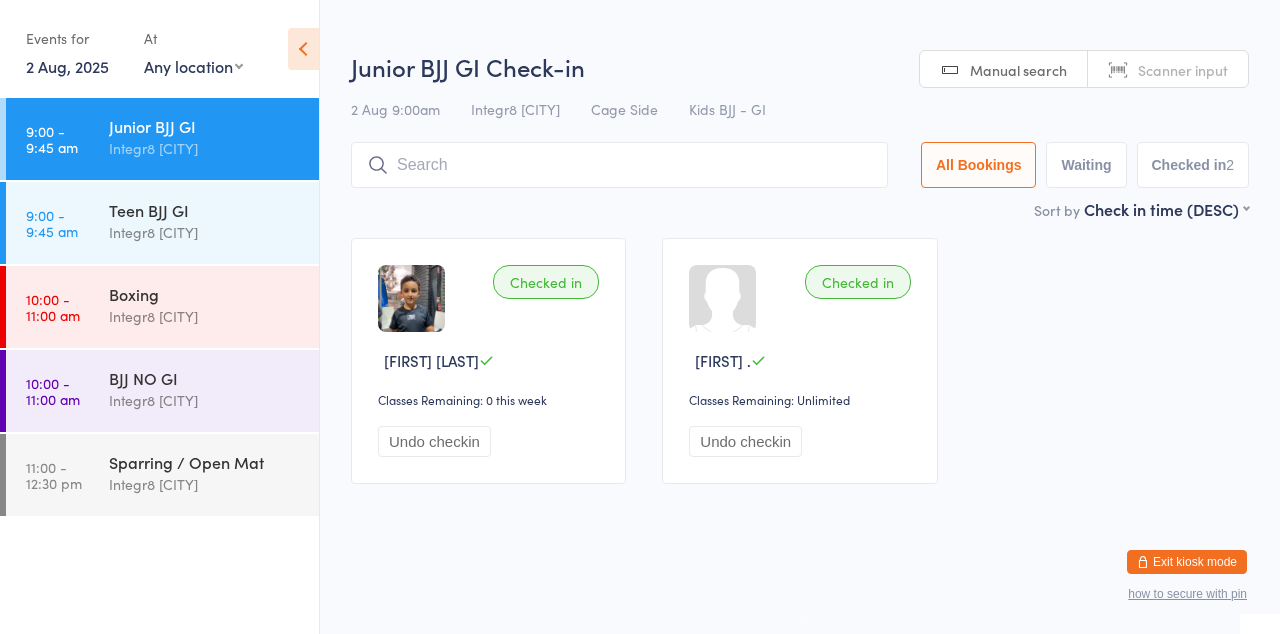 click on "BJJ NO GI Integr8 Cheltenham" at bounding box center [214, 389] 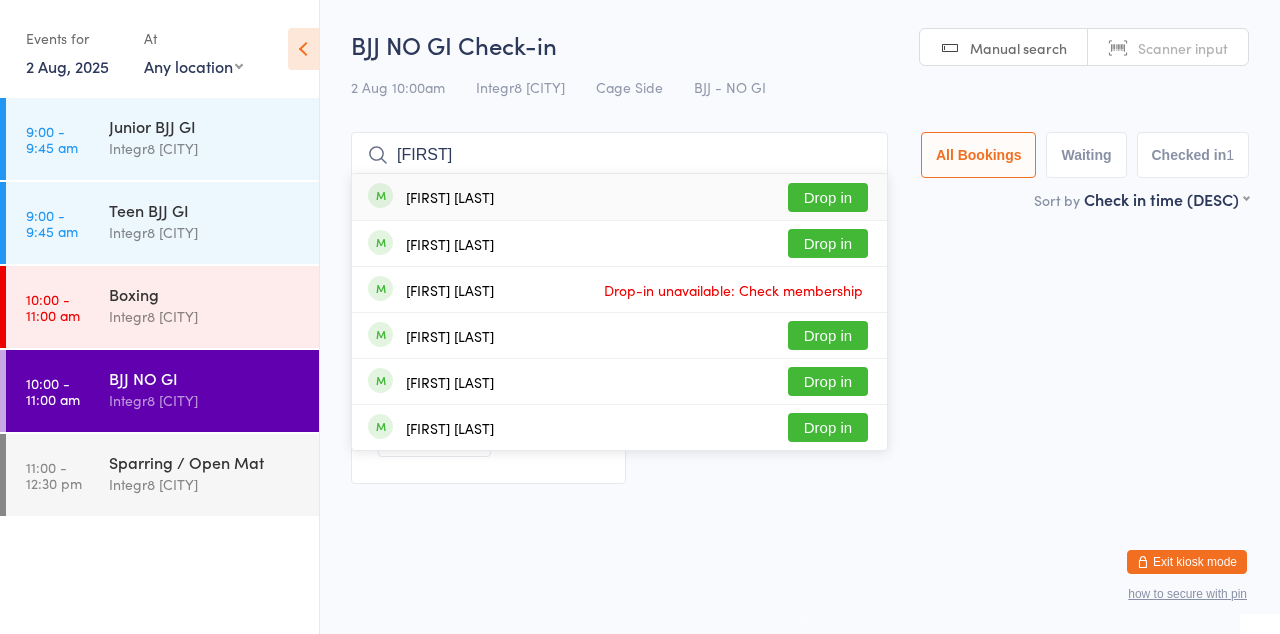 type on "Andrew" 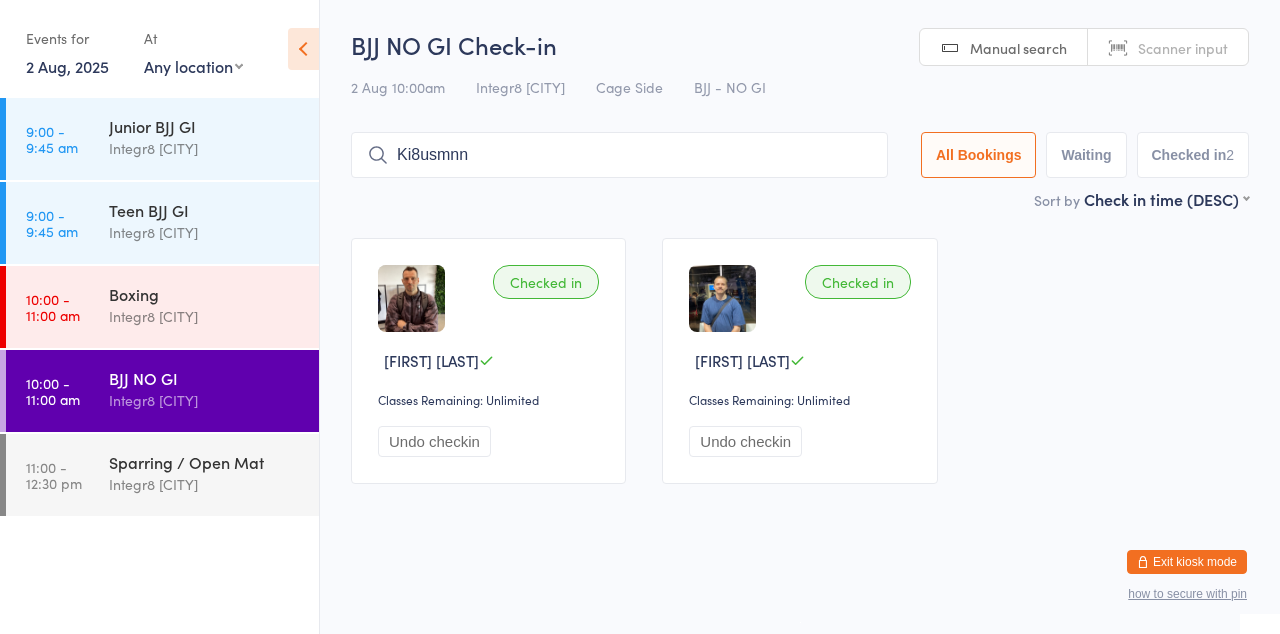 type on "Ki8usmnn" 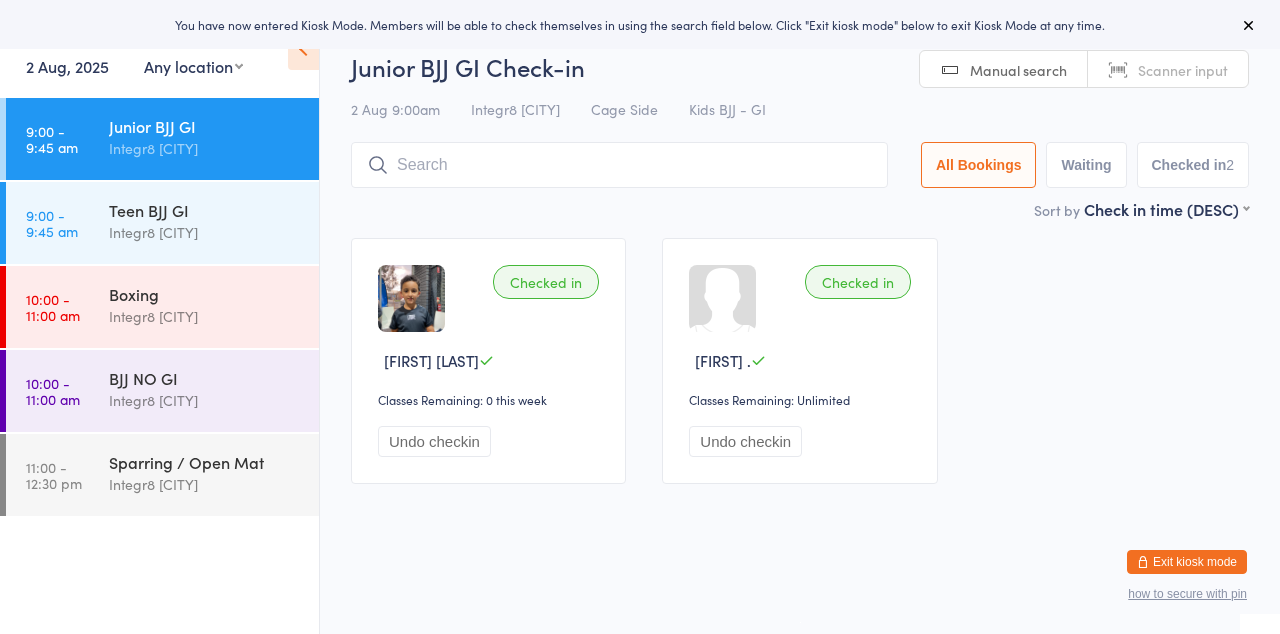click on "Checked in [FIRST] [LAST]  Classes Remaining: 0 this week   Undo checkin Checked in [FIRST] .  Classes Remaining: Unlimited   Undo checkin" at bounding box center [800, 361] 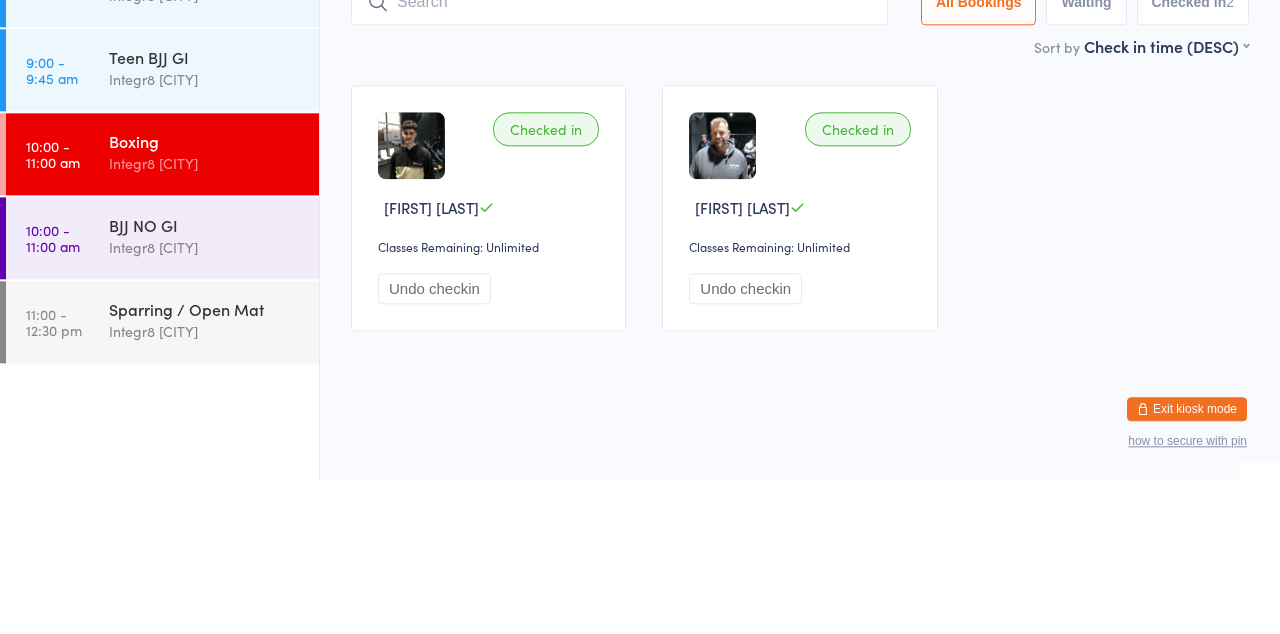 click on "Integr8 [CITY]" at bounding box center [205, 400] 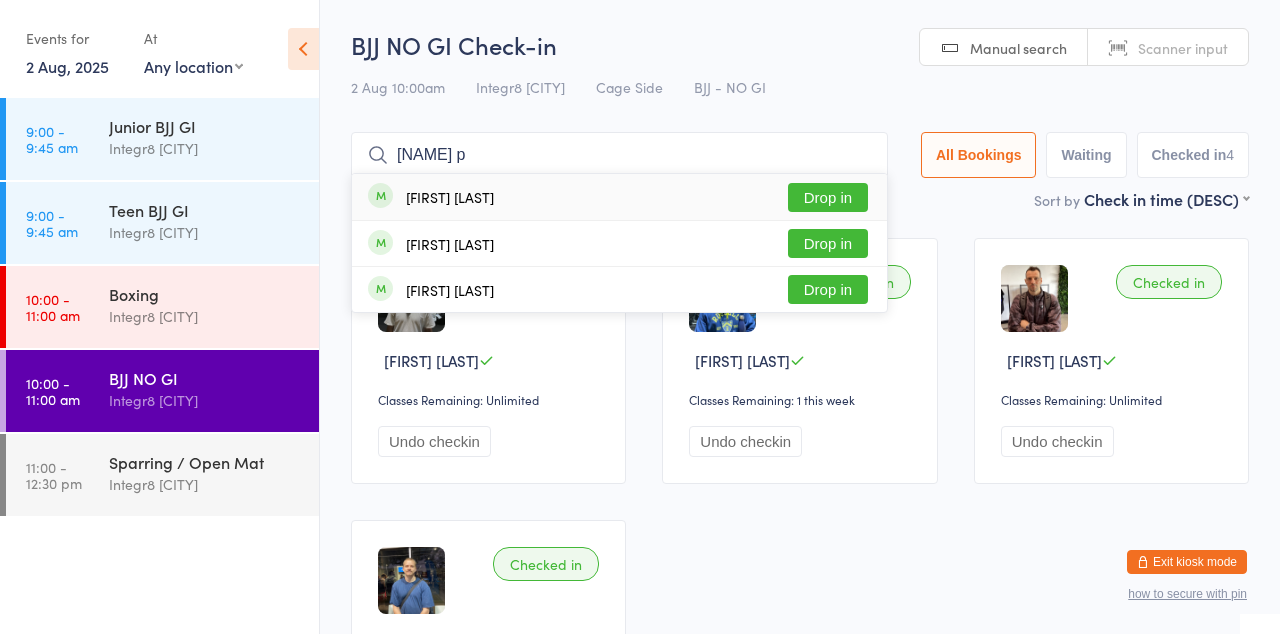 type on "[NAME] p" 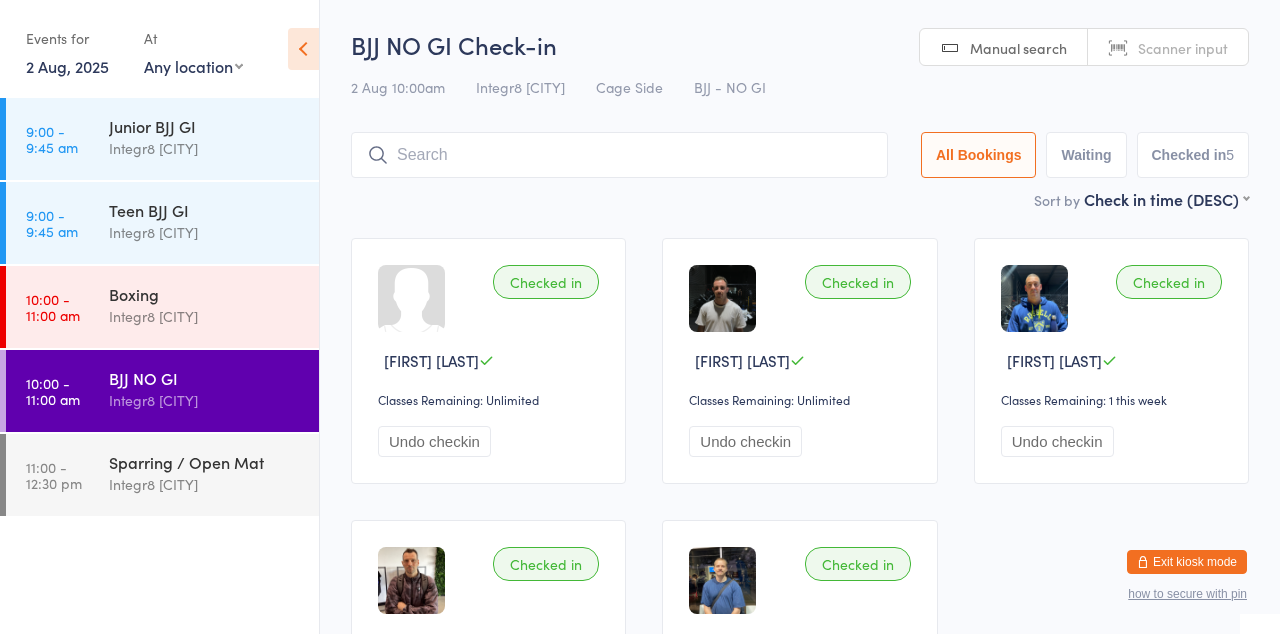 click on "Boxing" at bounding box center [205, 294] 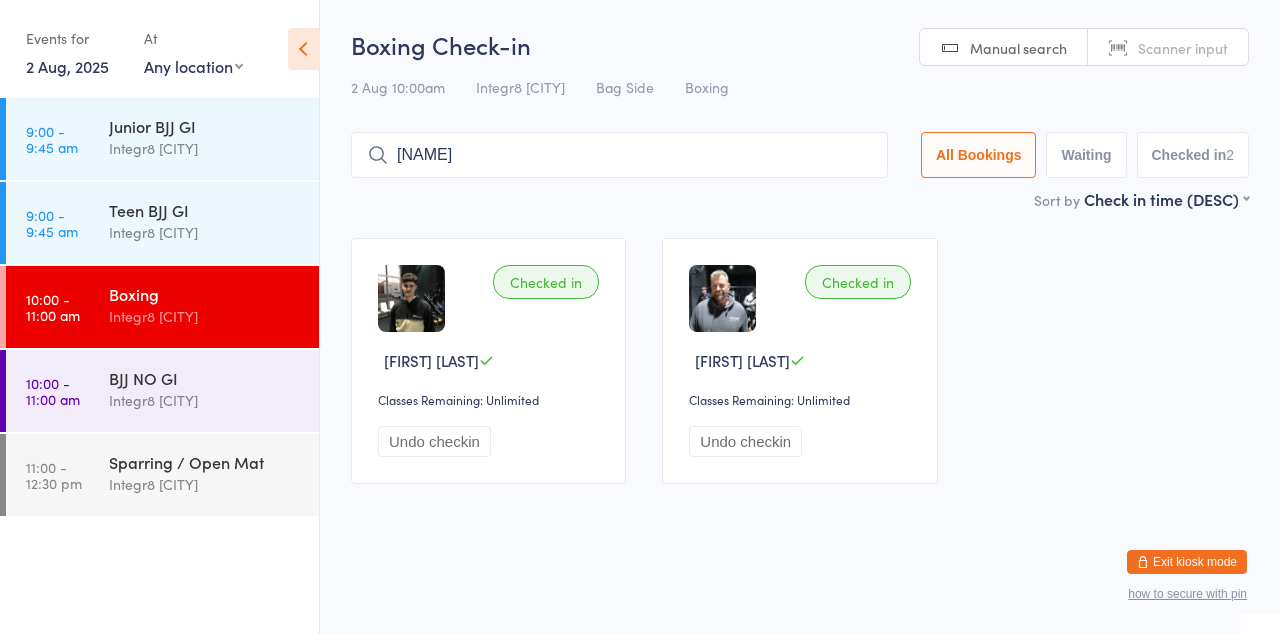 type on "[NAME]" 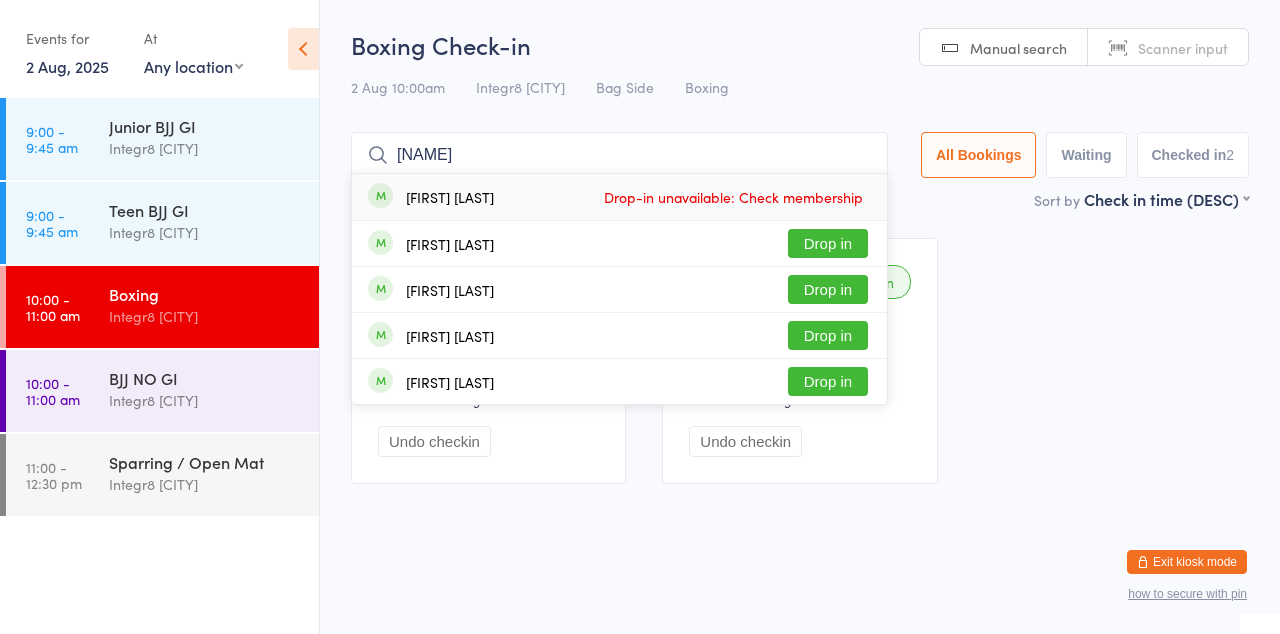 click on "Drop in" at bounding box center (828, 243) 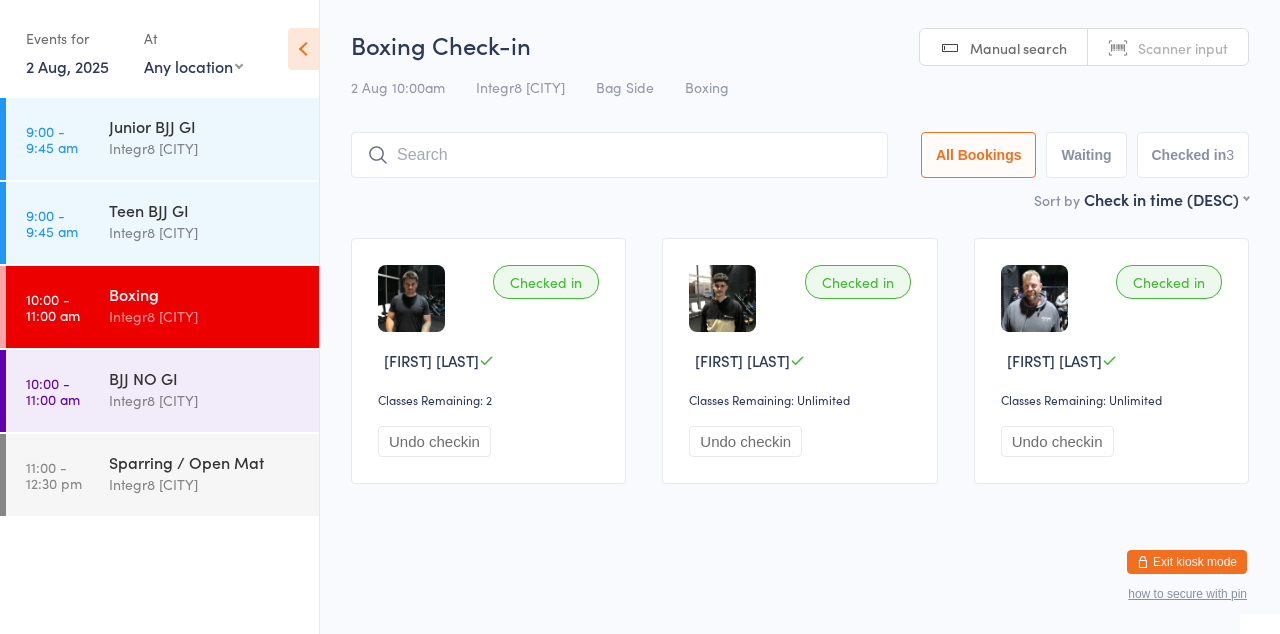 click on "Events for 2 Aug, 2025 2 Aug, 2025
August 2025
Sun Mon Tue Wed Thu Fri Sat
31
27
28
29
30
31
01
02
32
03
04
05
06
07
08
09
33
10
11
12
13
14
15
16
34
17
18
19
20
21
22
23
35
24
25
26
27
28
29
30" at bounding box center [159, 50] 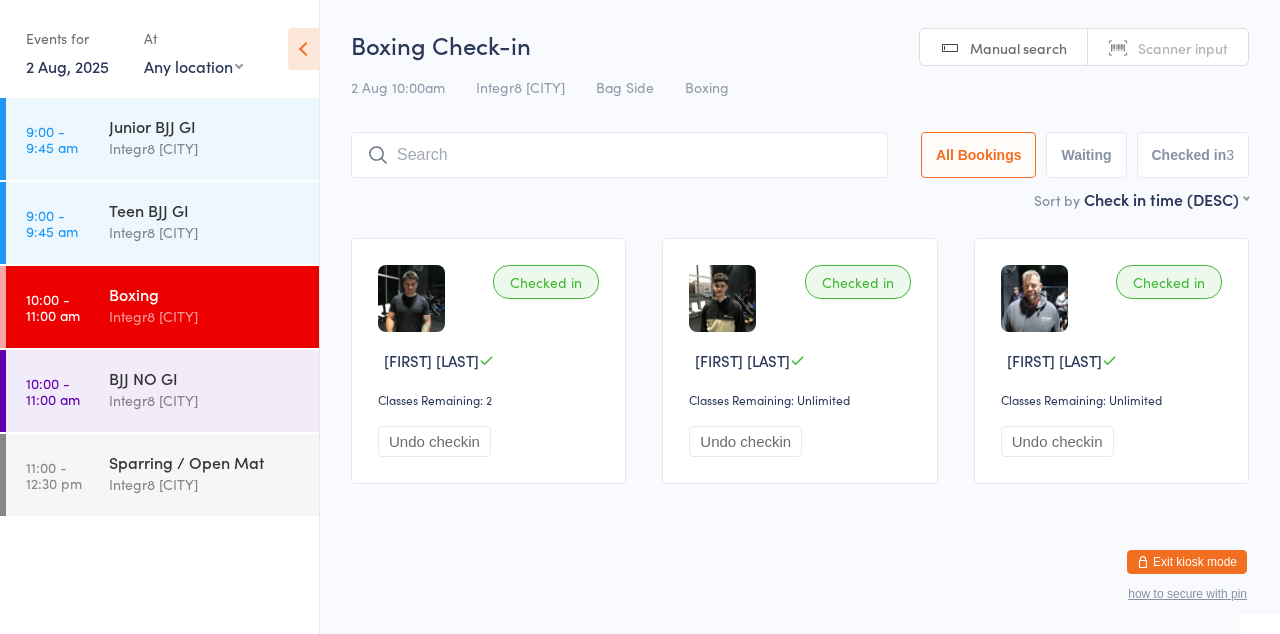 click on "BJJ NO GI" at bounding box center [205, 378] 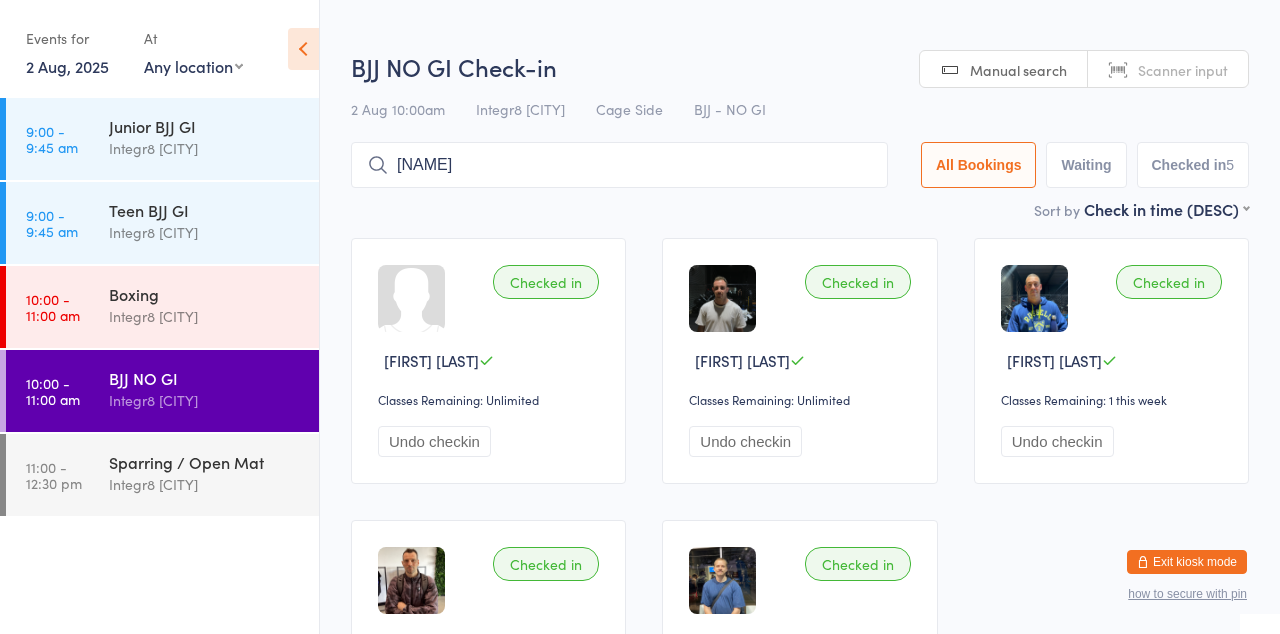 type on "[NAME]" 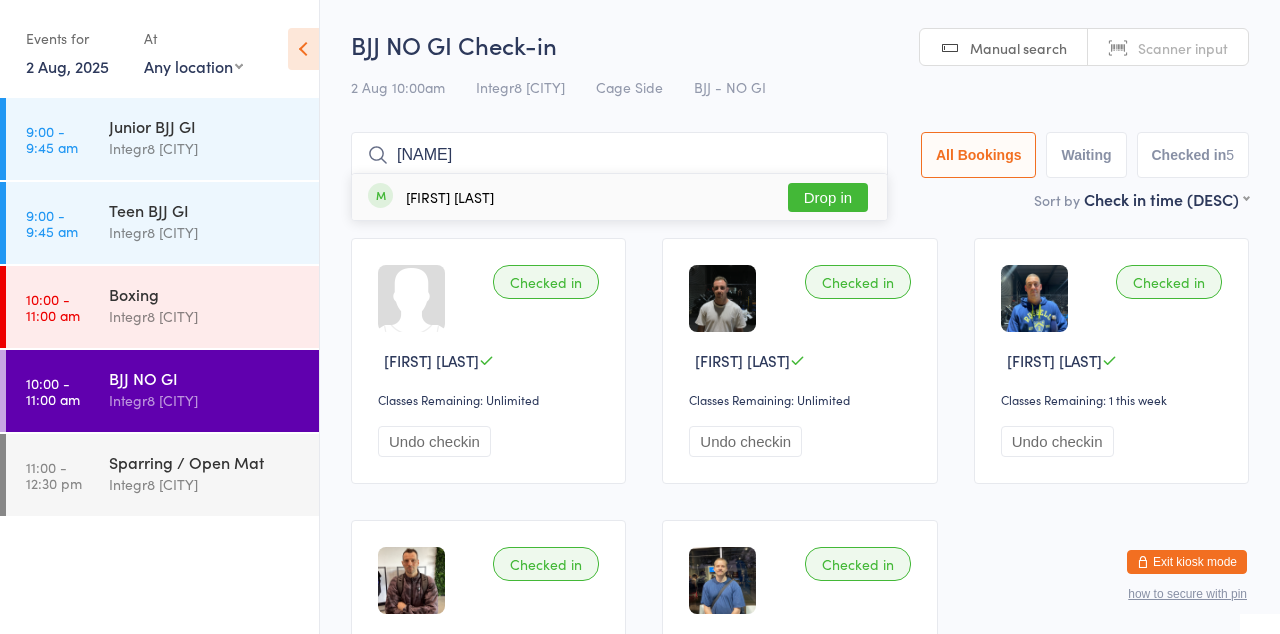 click on "Drop in" at bounding box center (828, 197) 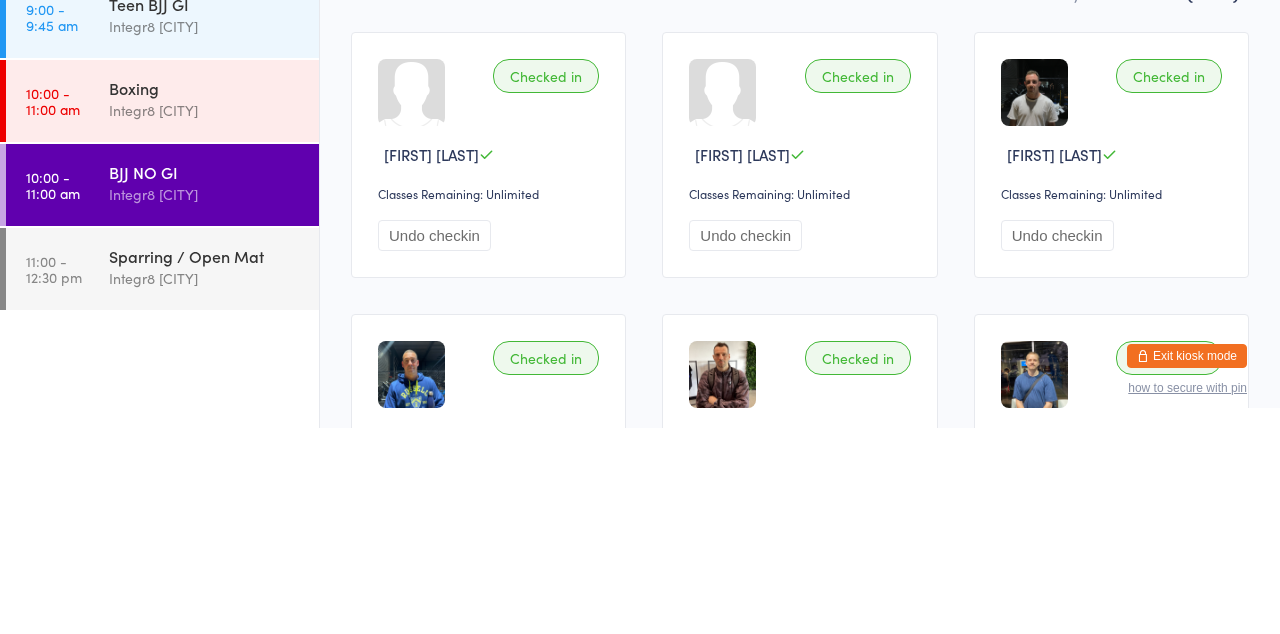 click on "Integr8 [CITY]" at bounding box center (205, 484) 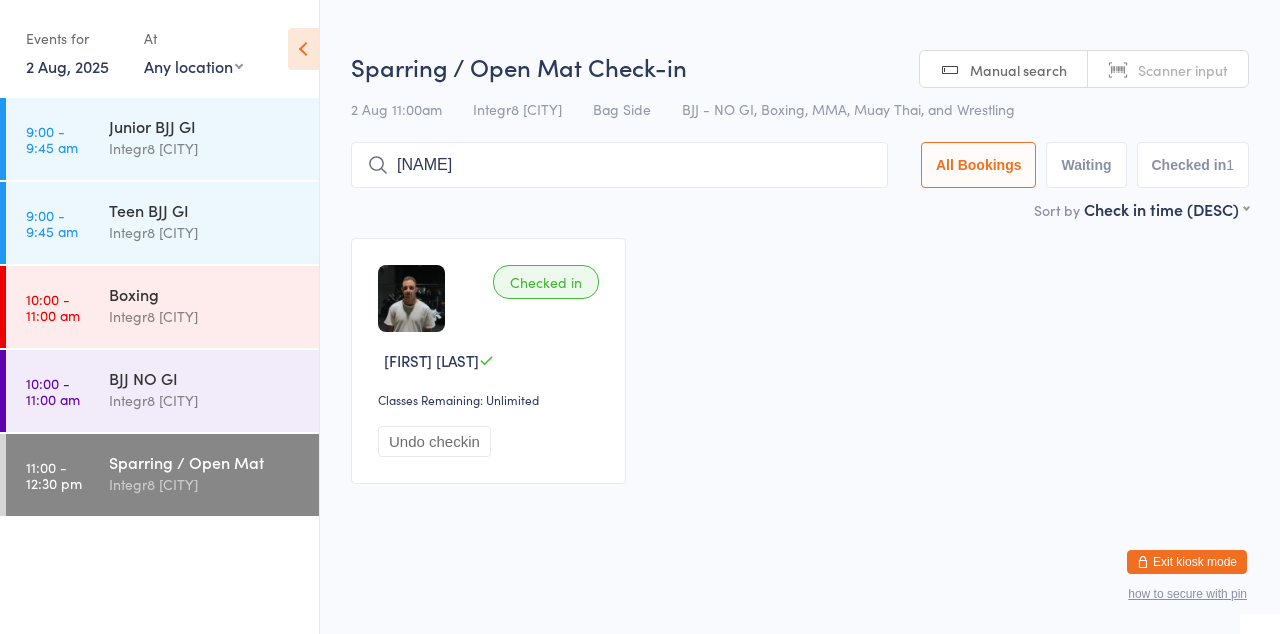 type on "[NAME]" 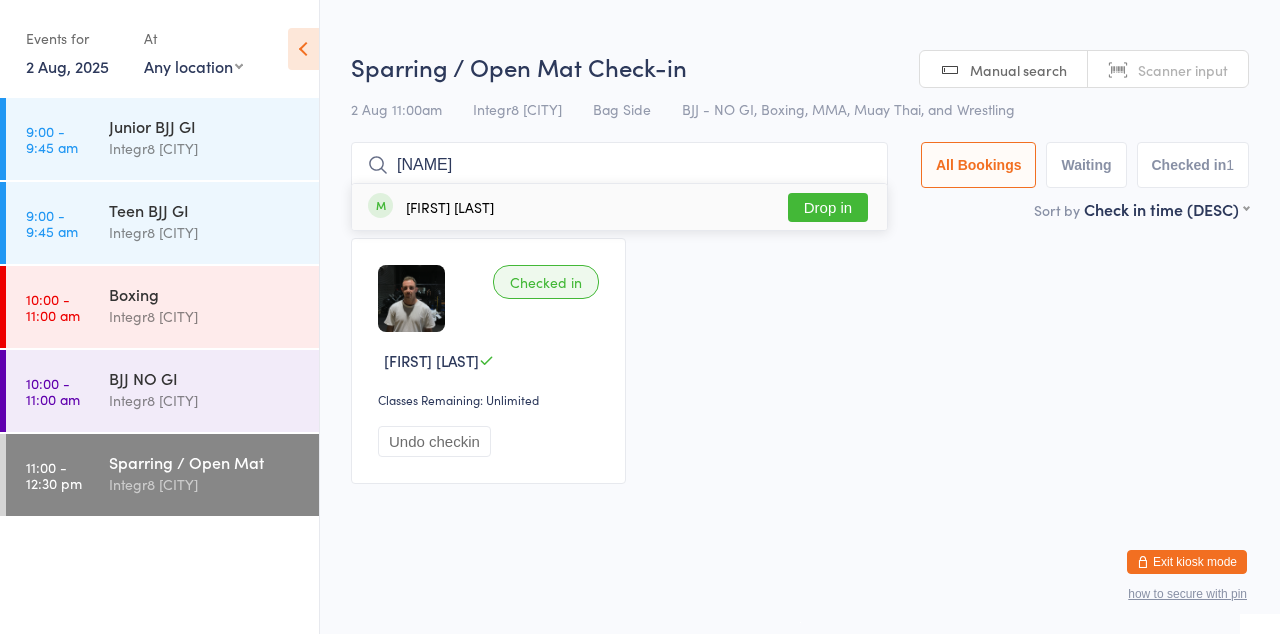 click on "Drop in" at bounding box center [828, 207] 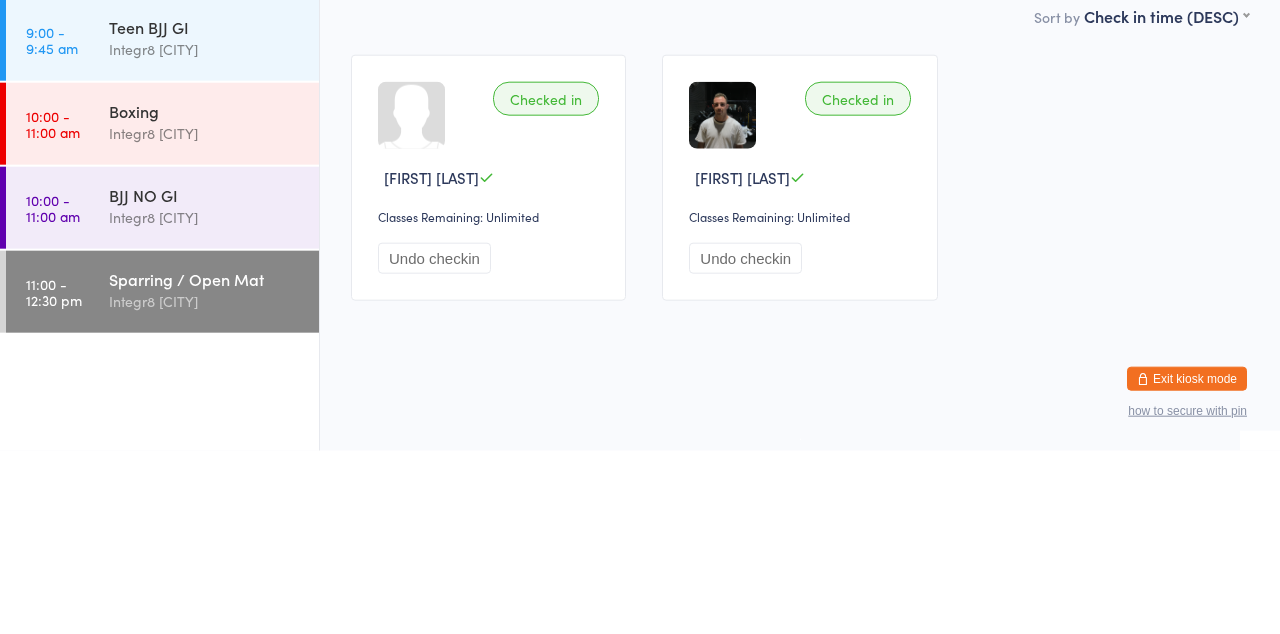click on "Integr8 [CITY]" at bounding box center [205, 400] 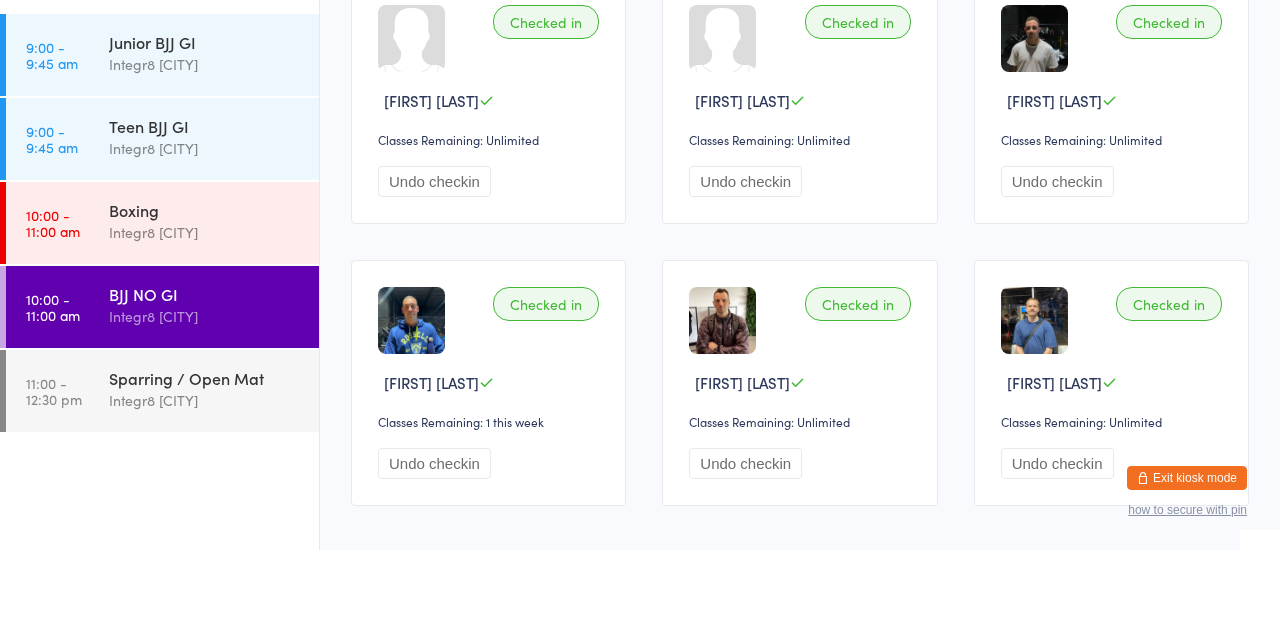 scroll, scrollTop: 0, scrollLeft: 0, axis: both 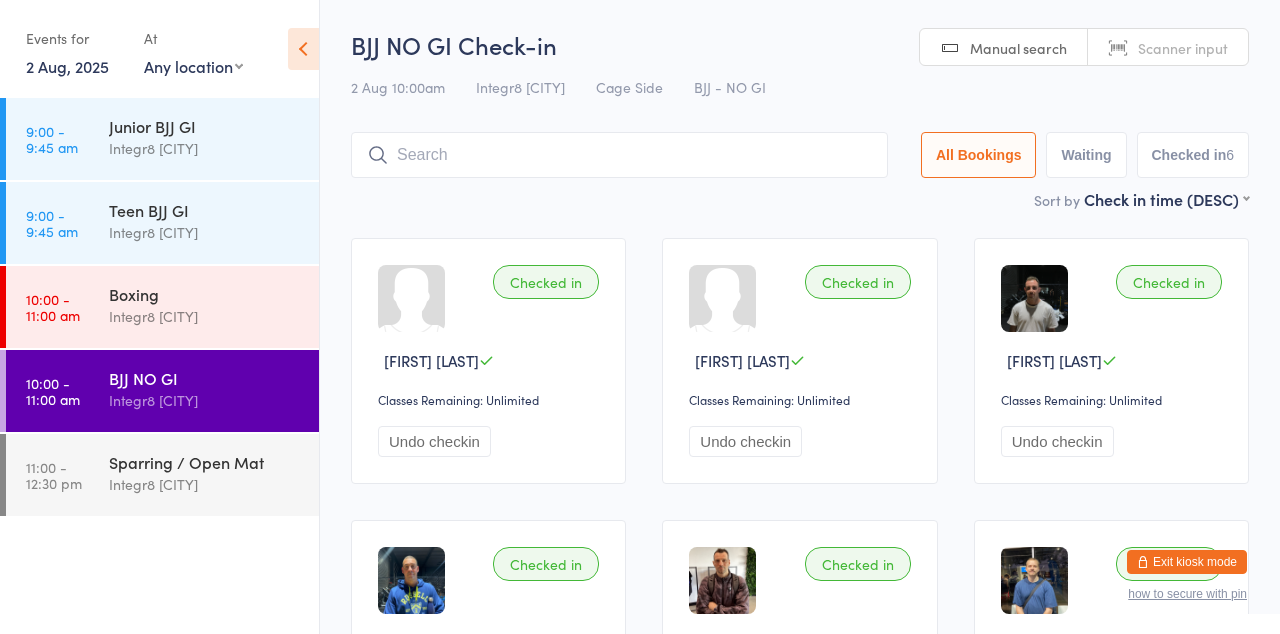 click at bounding box center [619, 155] 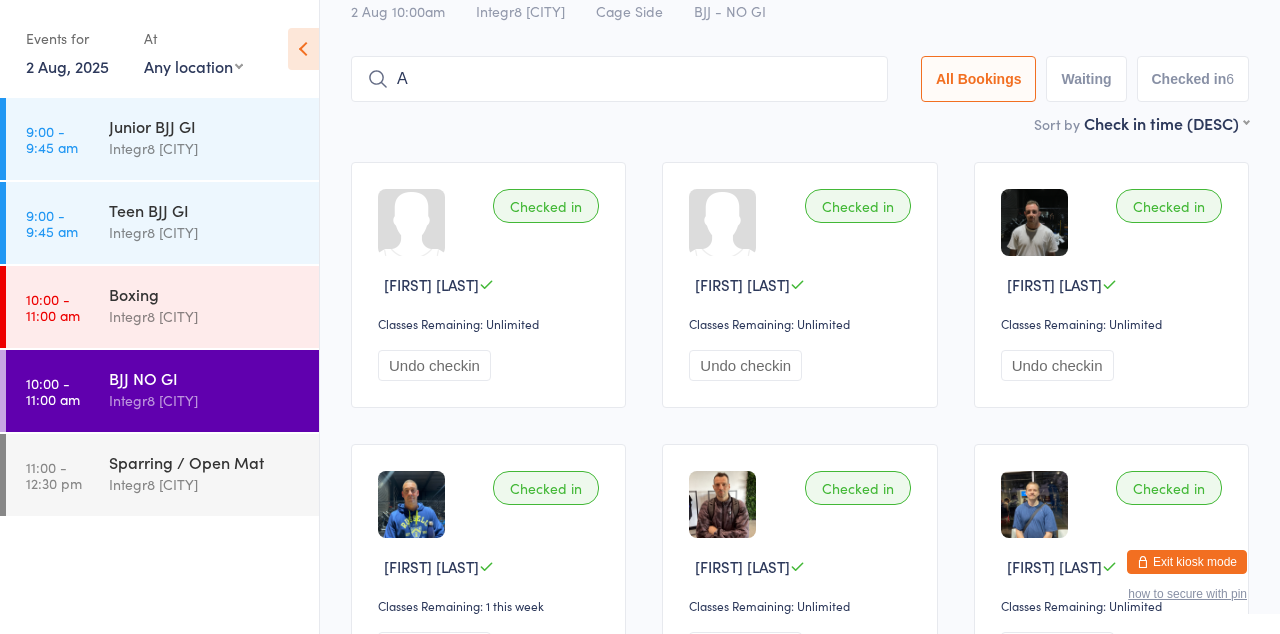 scroll, scrollTop: 104, scrollLeft: 0, axis: vertical 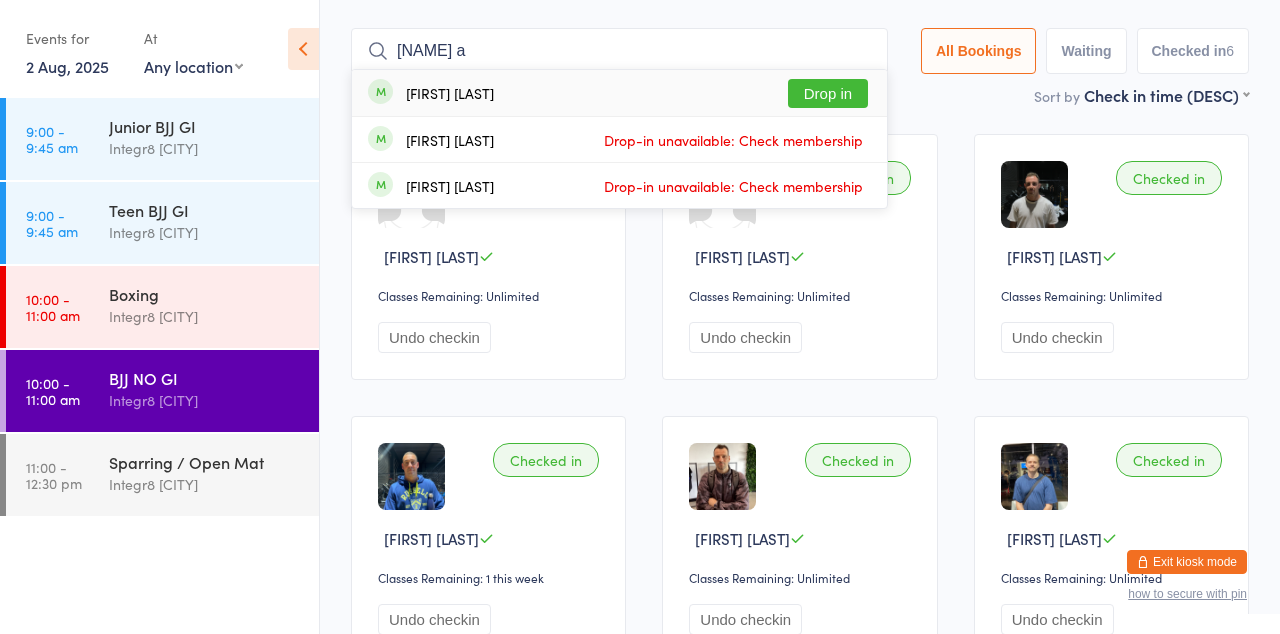 type on "[NAME] a" 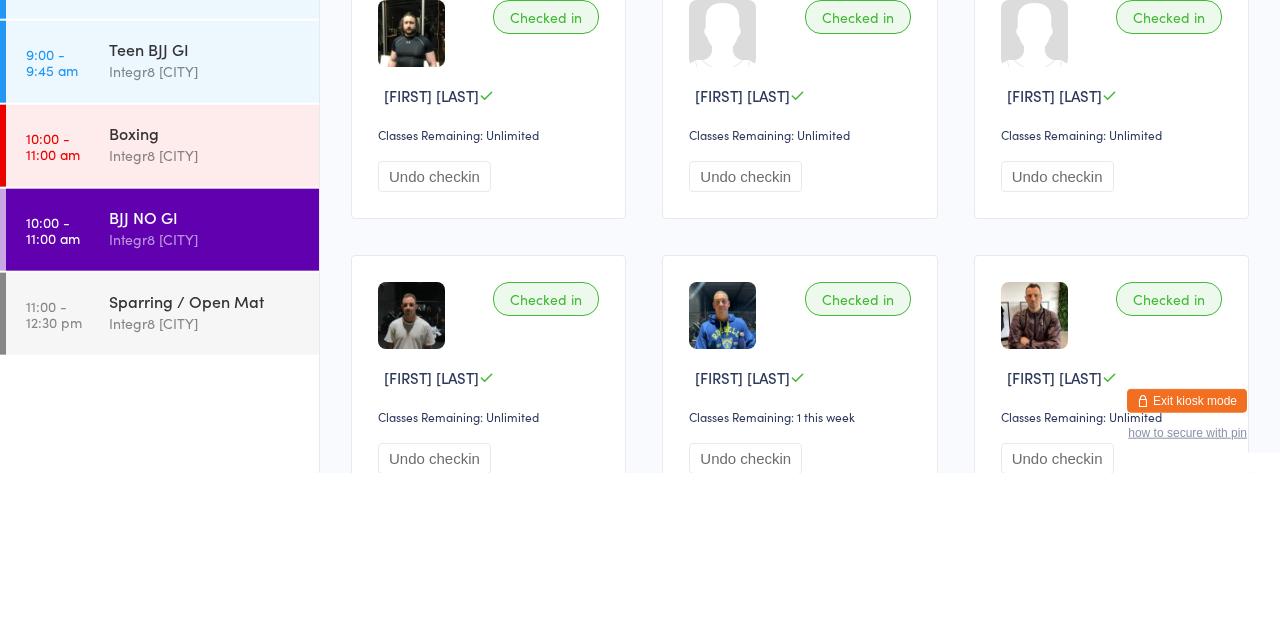 scroll, scrollTop: 103, scrollLeft: 0, axis: vertical 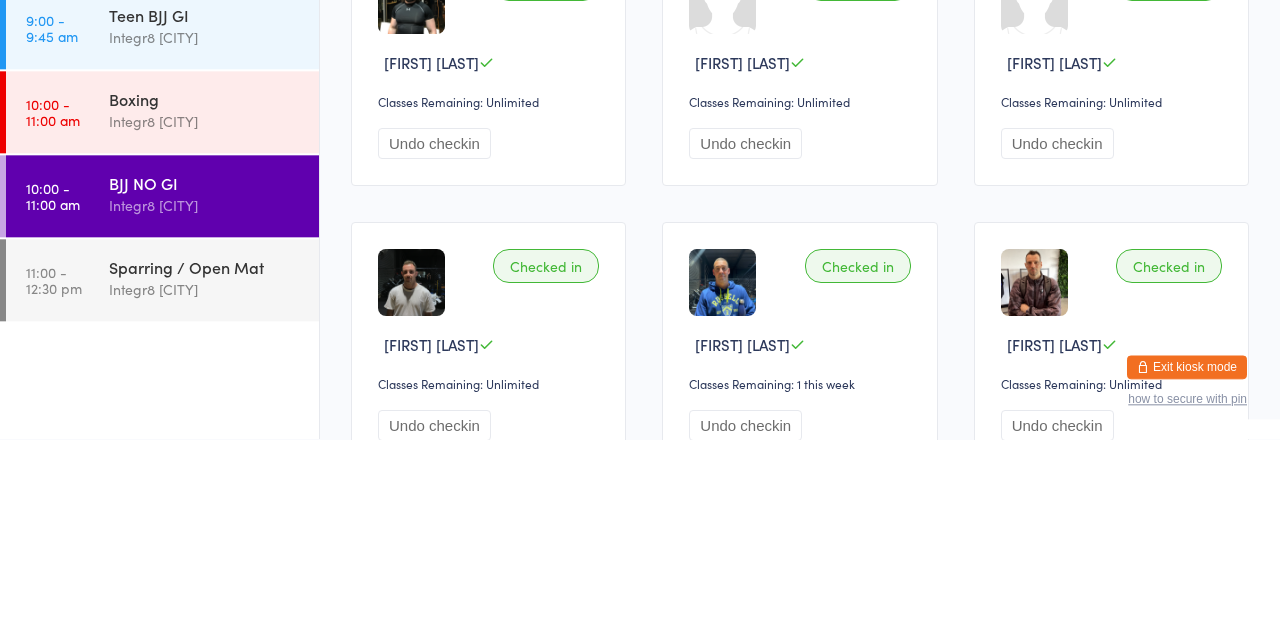 click on "Integr8 [CITY]" at bounding box center [205, 484] 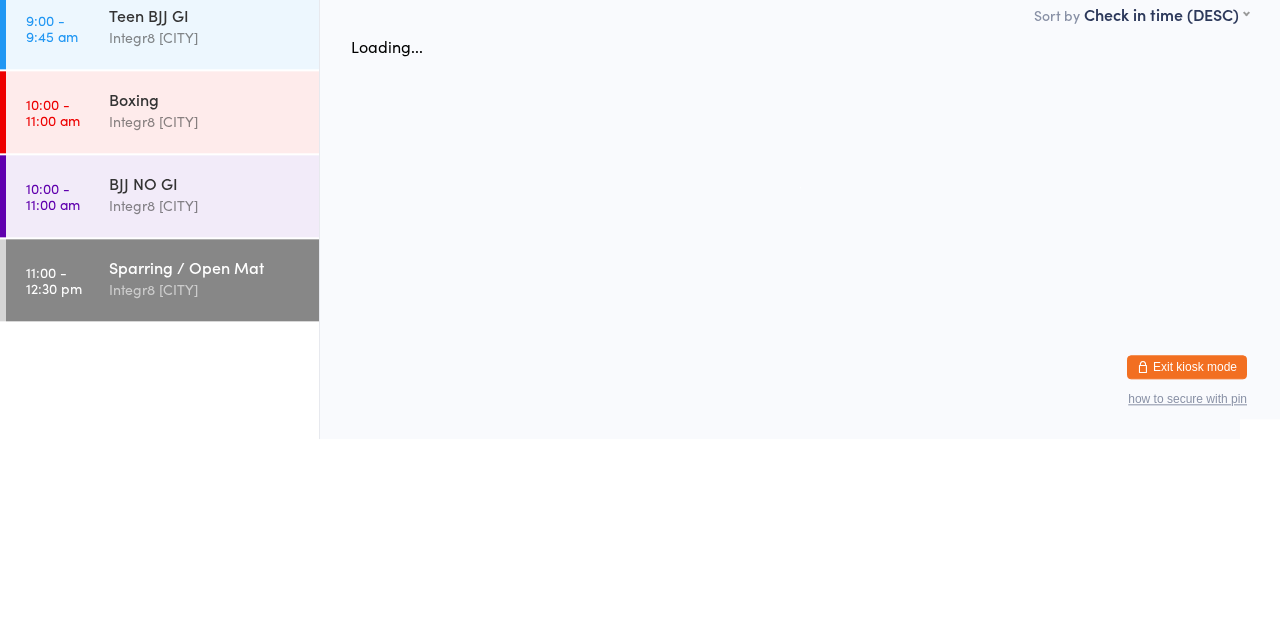 scroll, scrollTop: 0, scrollLeft: 0, axis: both 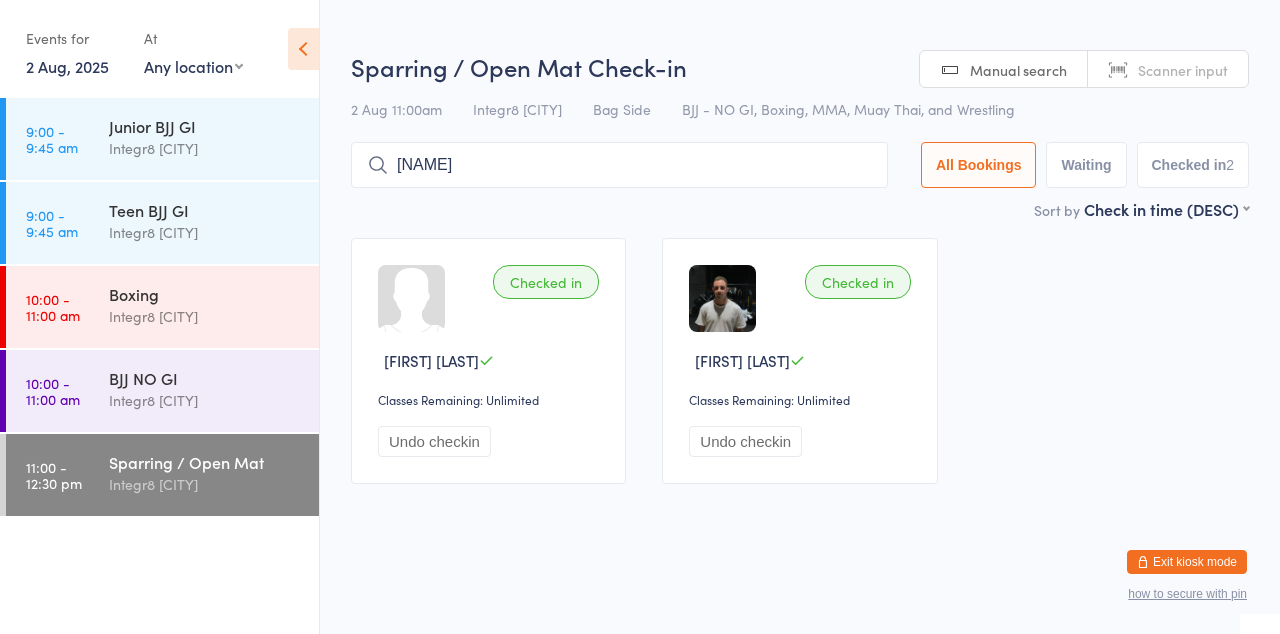 type on "[NAME]" 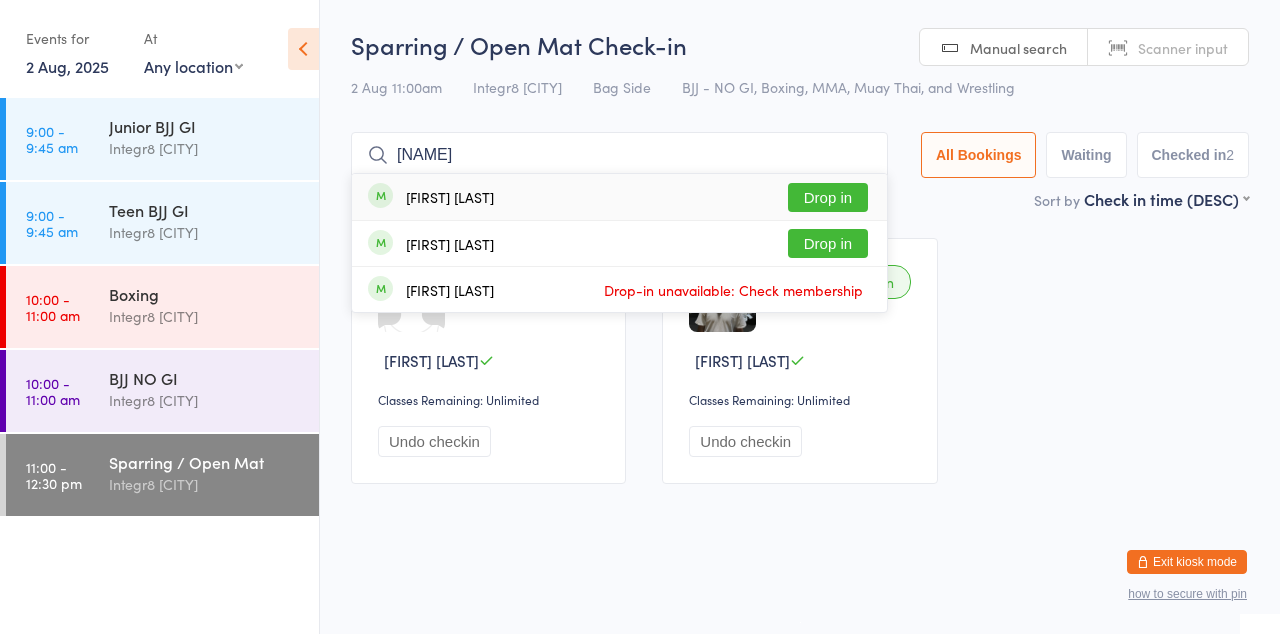 click on "[FIRST] [LAST] Drop-in unavailable: Check membership" at bounding box center (619, 289) 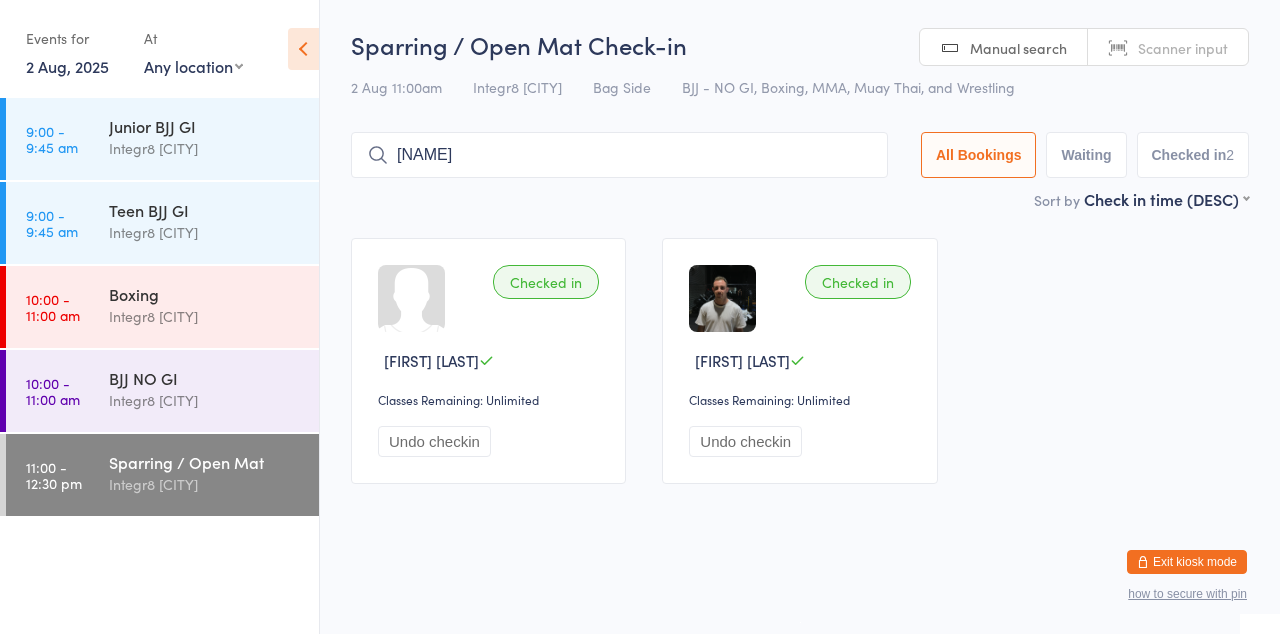 type on "[NAME]" 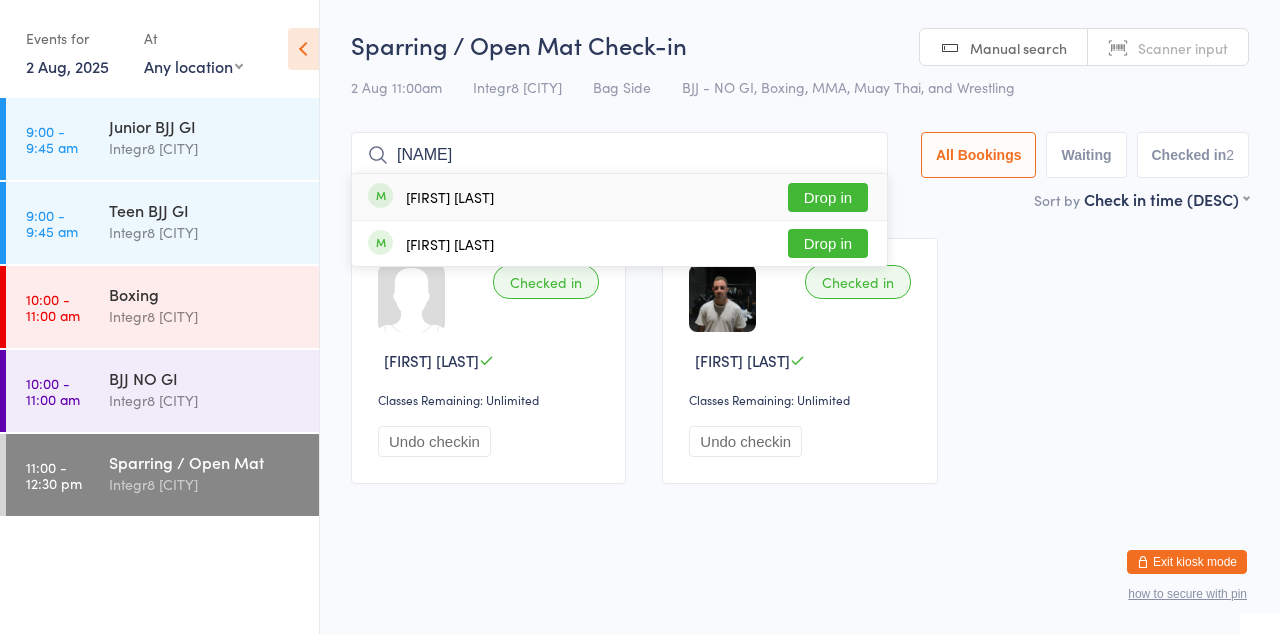 click on "Drop in" at bounding box center (828, 197) 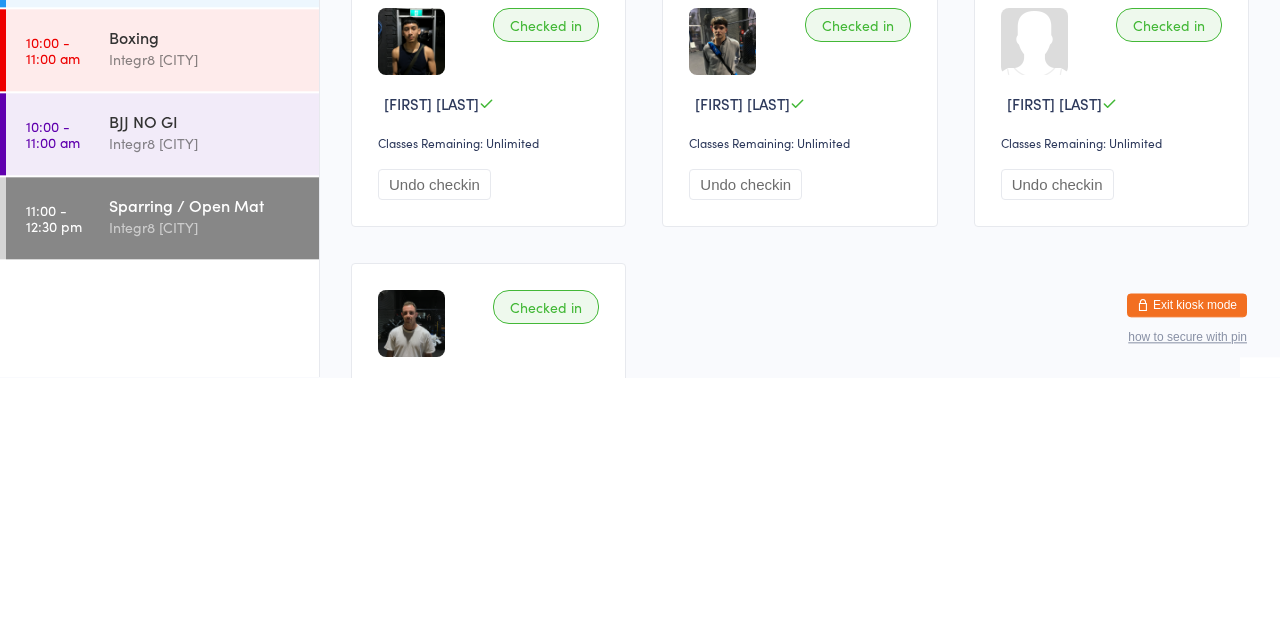click on "Integr8 [CITY]" at bounding box center (205, 484) 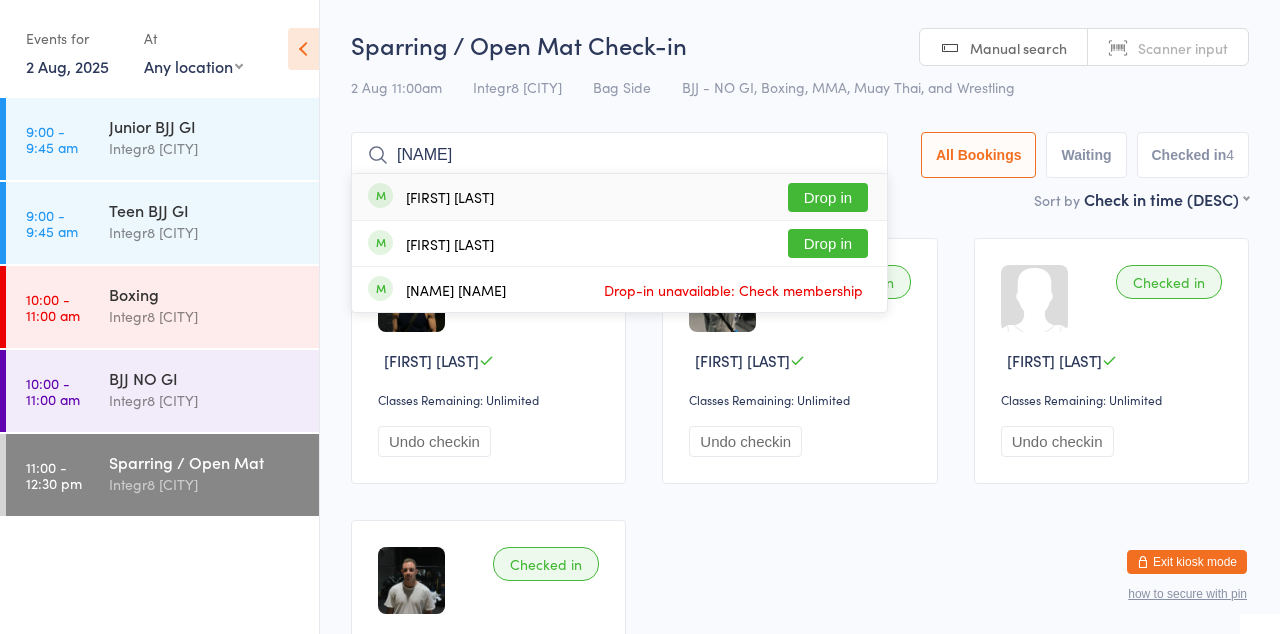 type on "[NAME]" 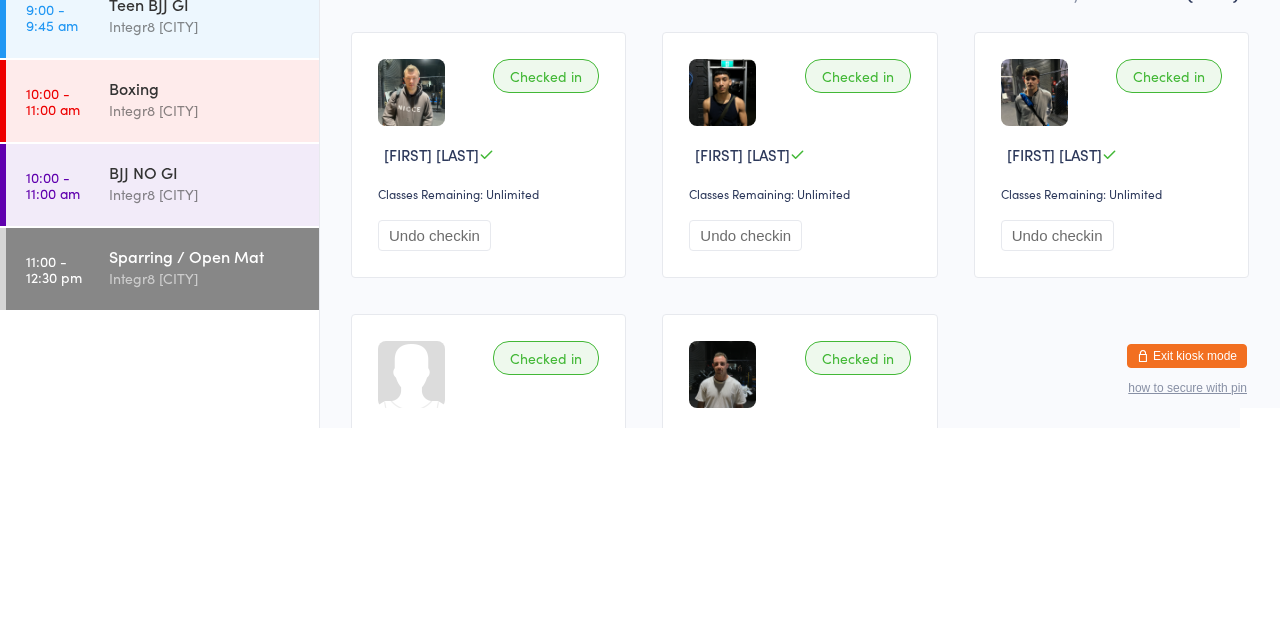 click on "Sparring / Open Mat Integr8 [CITY]" at bounding box center (214, 473) 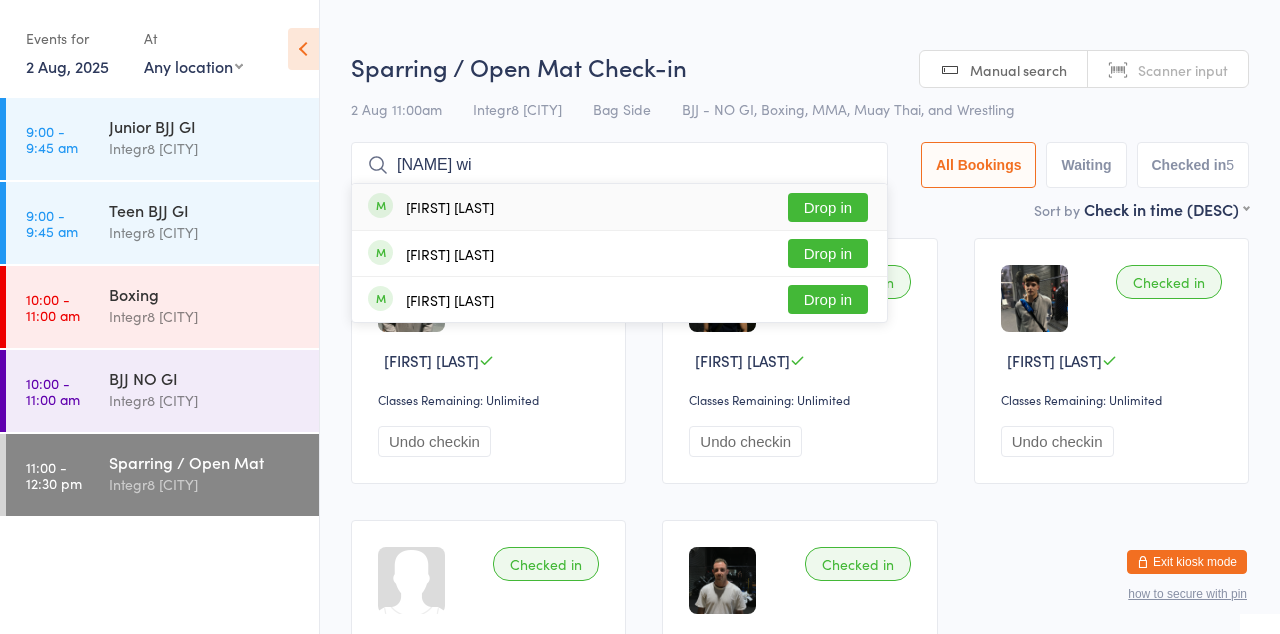 type on "[NAME] wi" 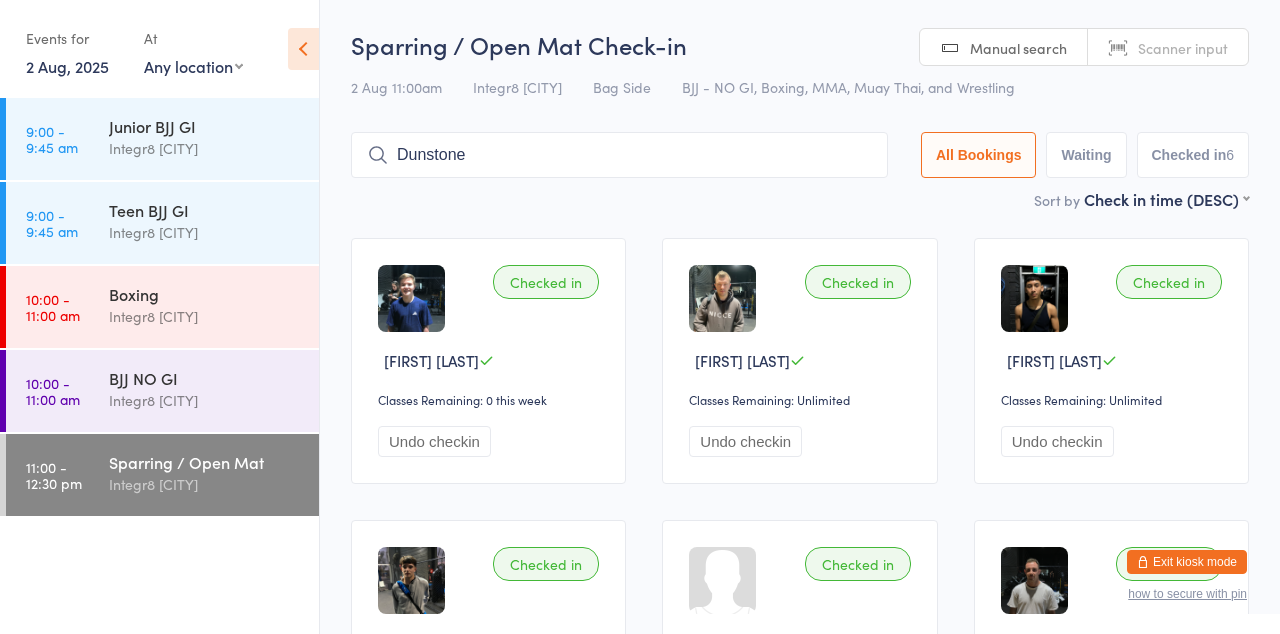 type on "Dunstone" 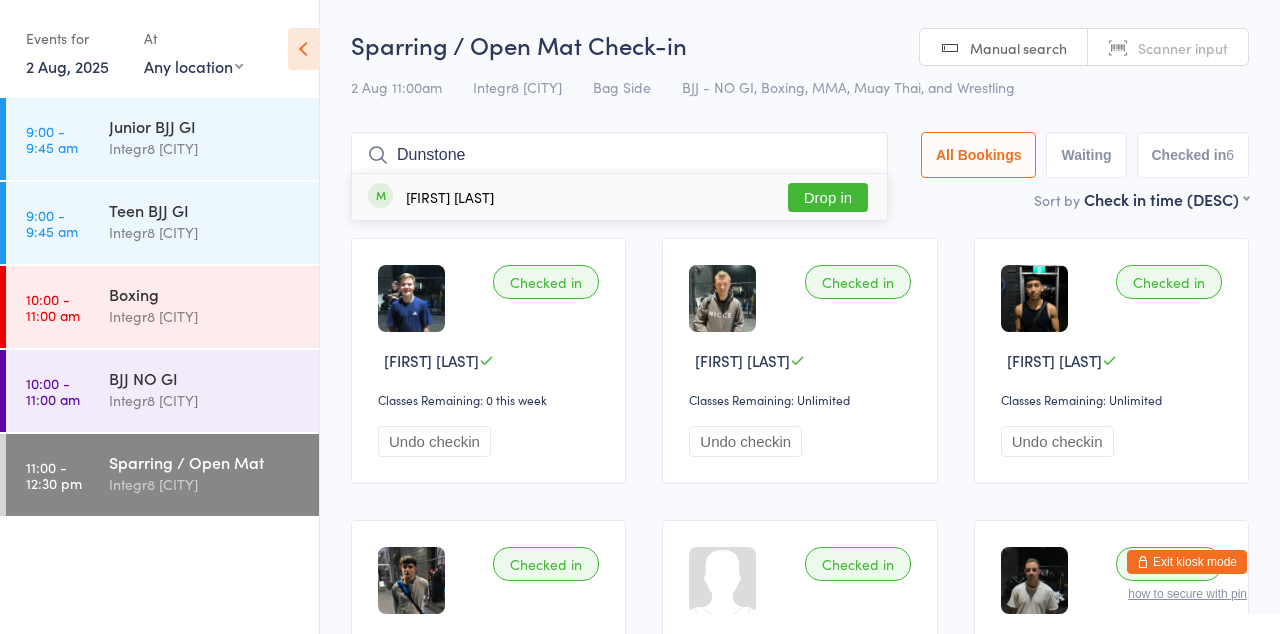 click on "Drop in" at bounding box center (828, 197) 